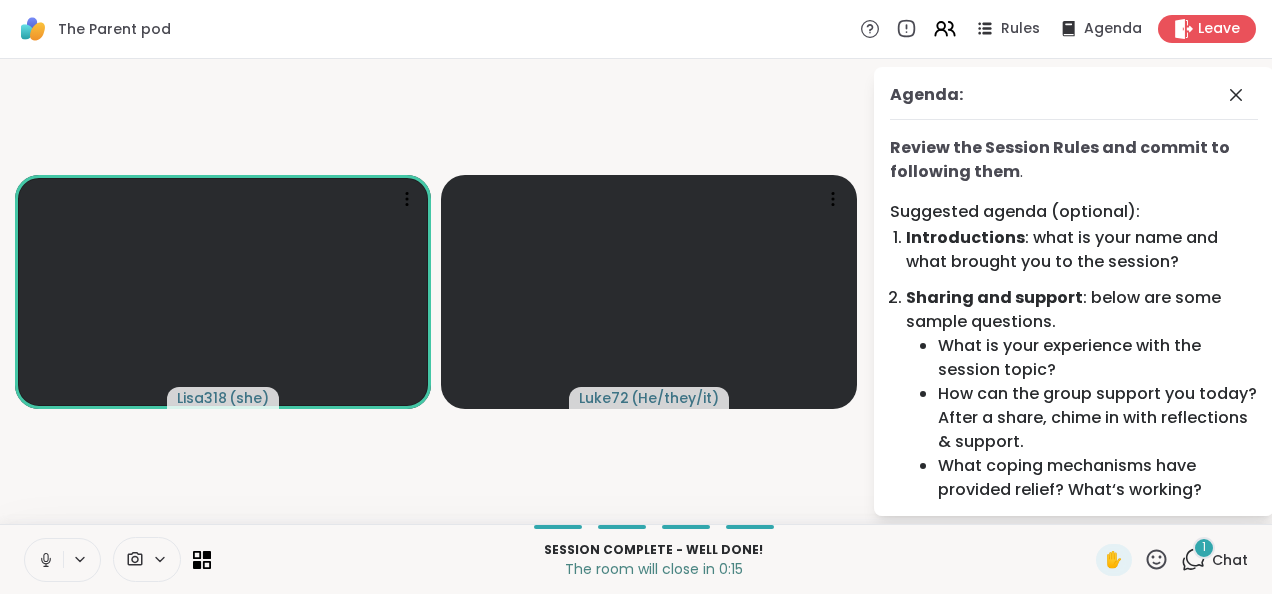 scroll, scrollTop: 0, scrollLeft: 0, axis: both 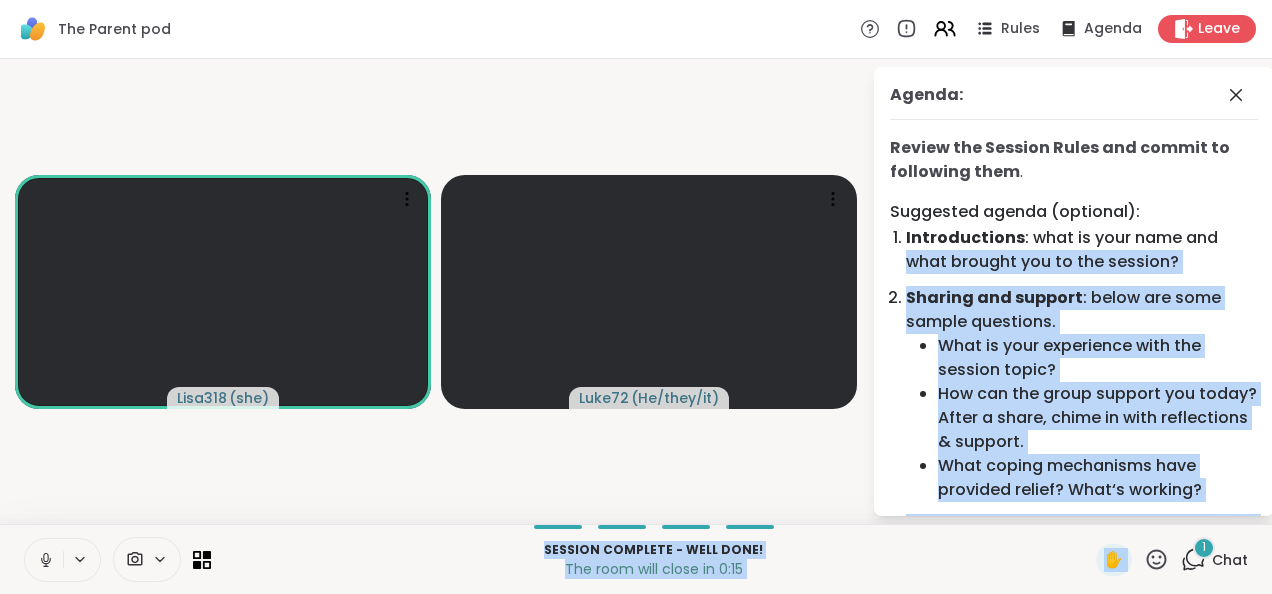 click on "The Parent pod Rules Agenda Leave [USERNAME] ( she ) [USERNAME] ( He/they/it ) Agenda: Review the Session Rules and commit to following them . Suggested agenda (optional): Introductions : what is your name and what brought you to the session? Sharing and support : below are some sample questions. What is your experience with the session topic? How can the group support you today? After a share, chime in with reflections & support. What coping mechanisms have provided relief? What‘s working? Closing circle : what is a positive takeaway you gained from this session? Have feedback? Please email support@example.com . Session Complete - well done! The room will close in 0:[TIME] ✋ 1 Chat ShareWell | Session Room" at bounding box center (636, 297) 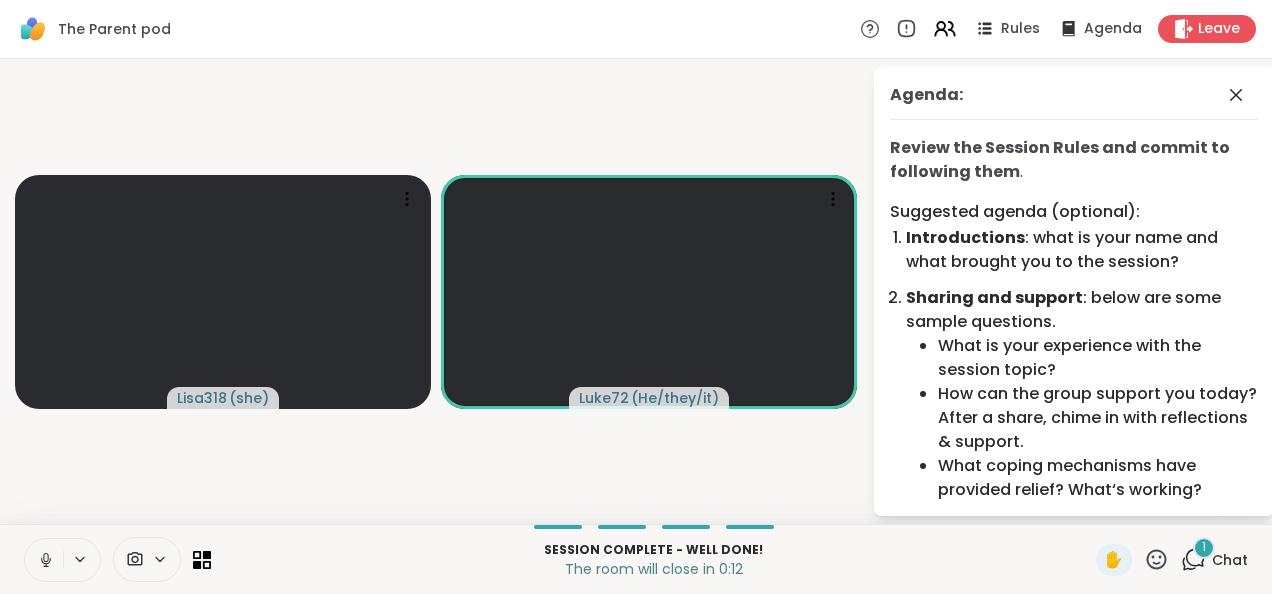 drag, startPoint x: 1275, startPoint y: 232, endPoint x: 1061, endPoint y: 86, distance: 259.05984 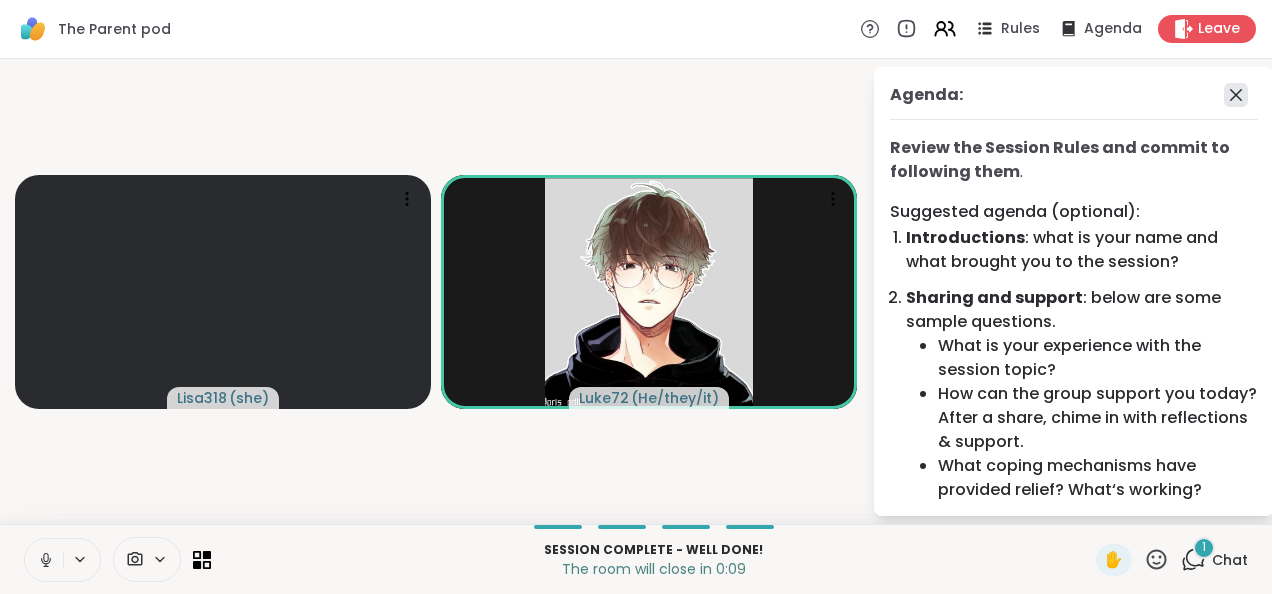 click 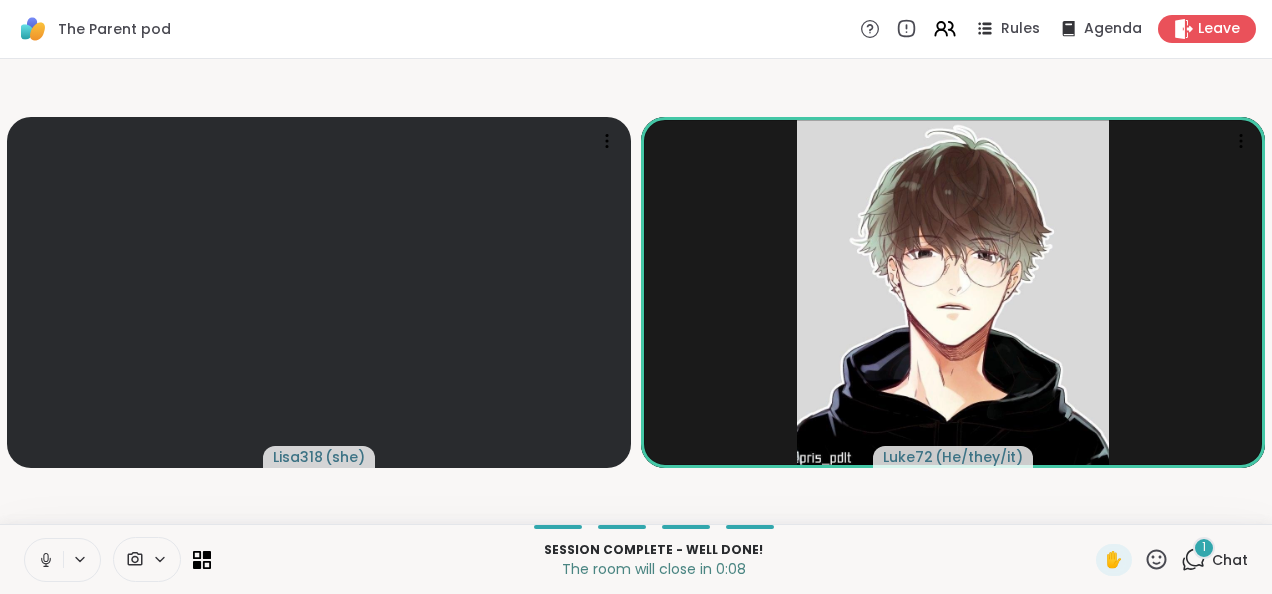 click on "[USERNAME] ( she ) [USERNAME] ( He/they/it )" at bounding box center [636, 291] 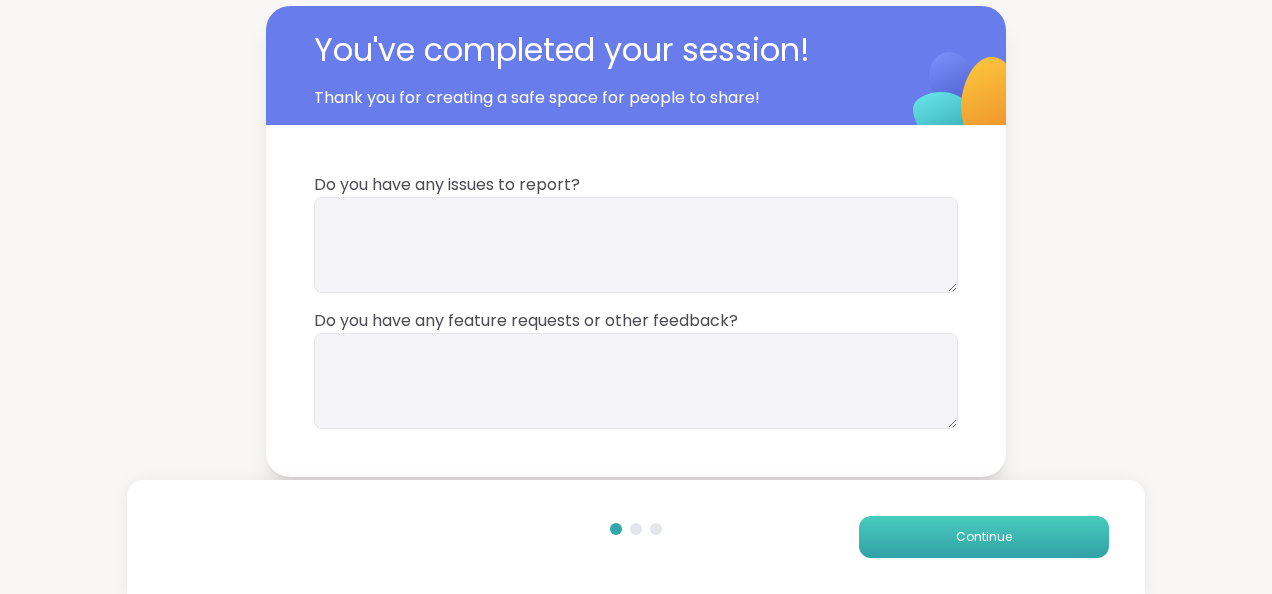 click on "Continue" at bounding box center [984, 537] 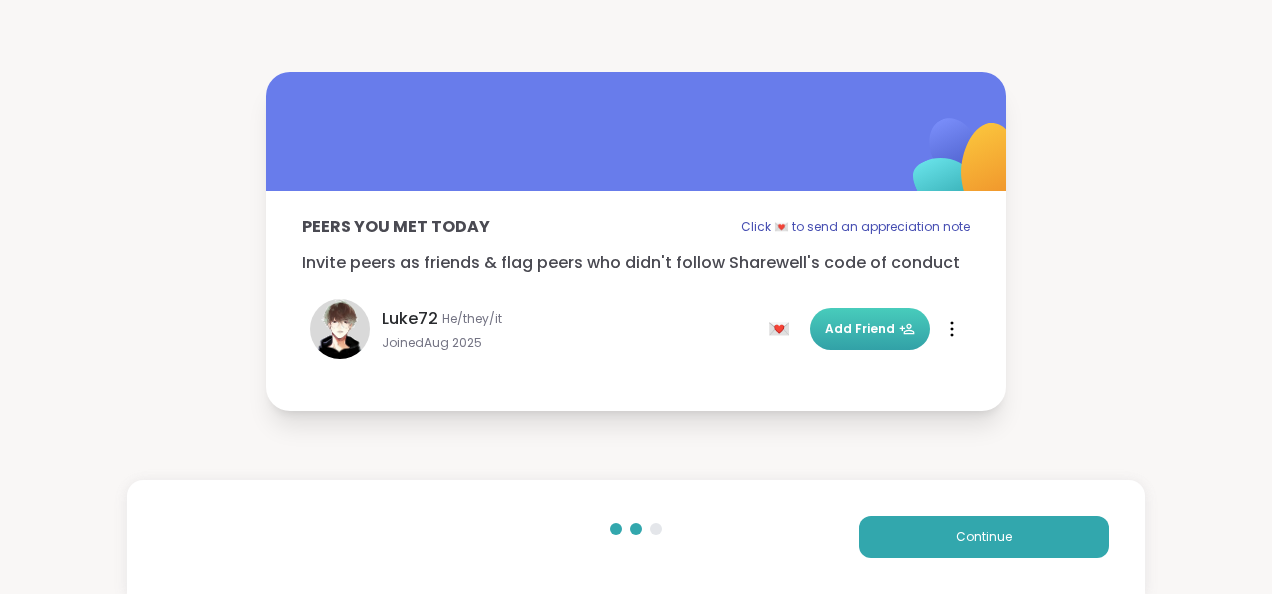 click on "Add Friend" at bounding box center [870, 329] 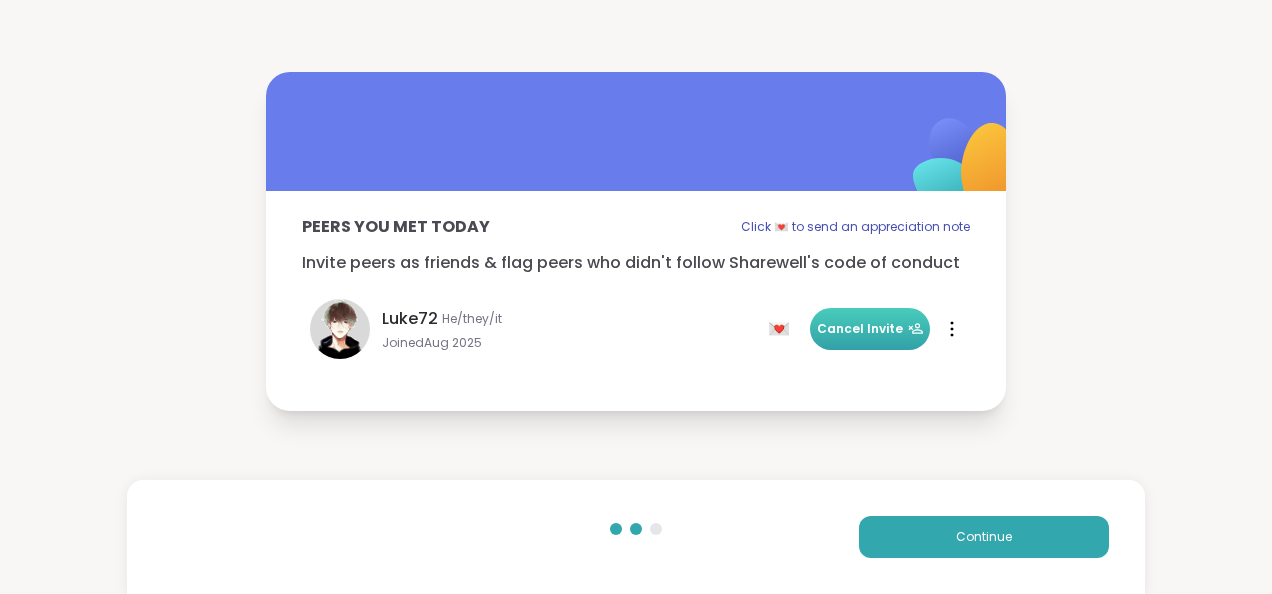 click on "Cancel Invite" at bounding box center [870, 329] 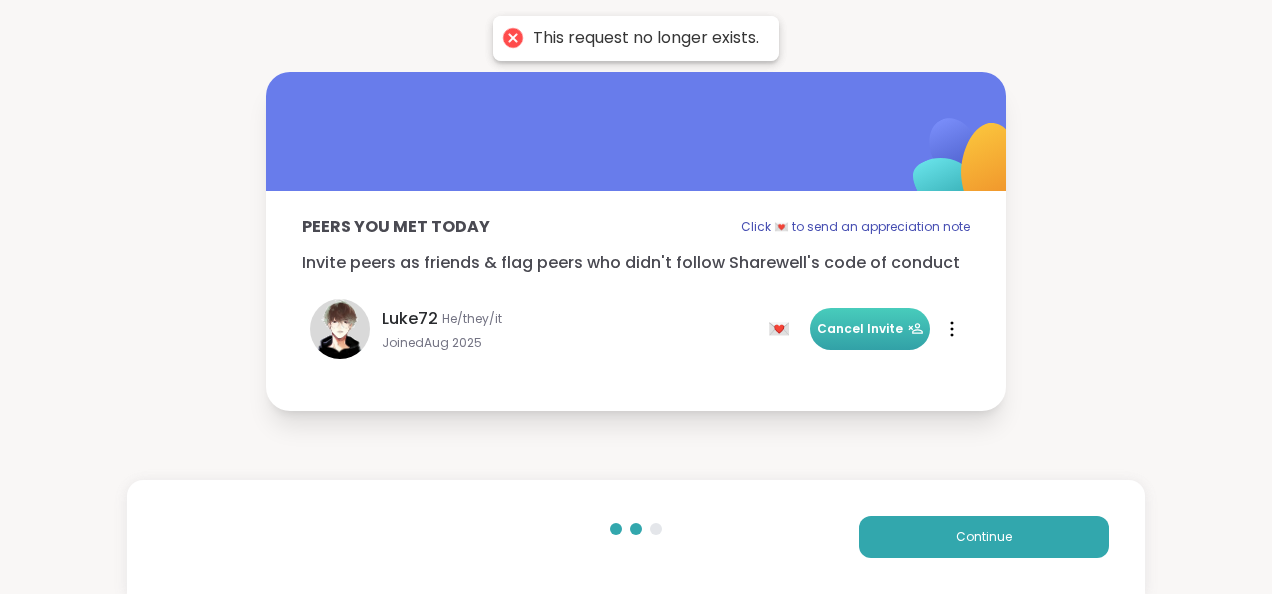 click on "Cancel Invite" at bounding box center [870, 329] 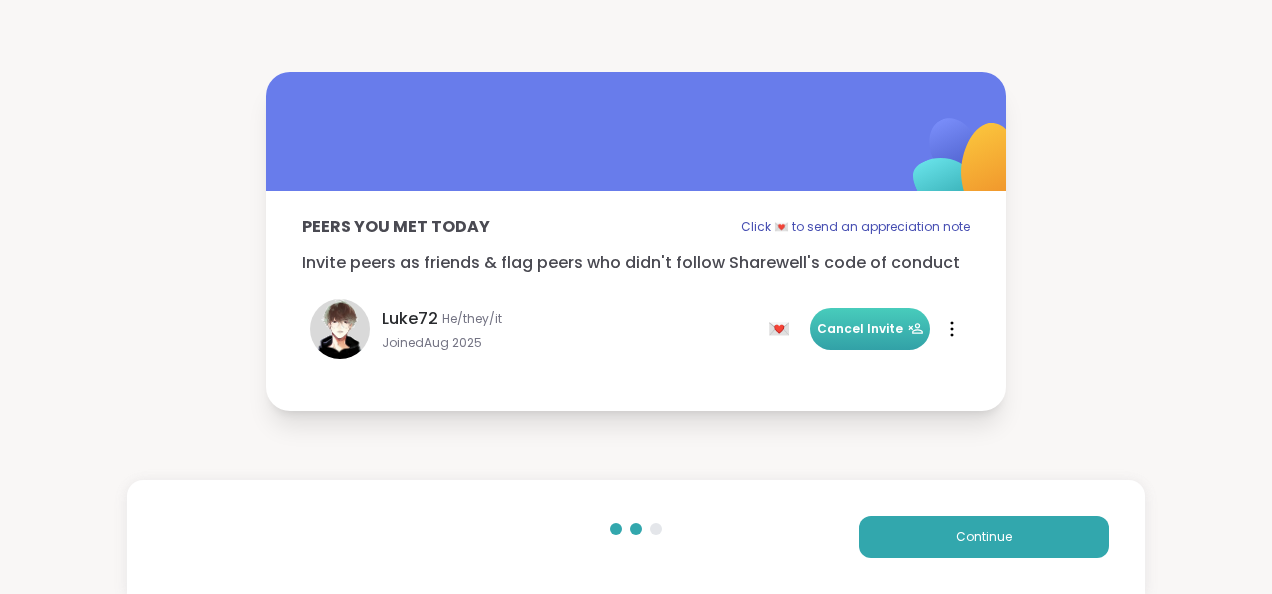 click 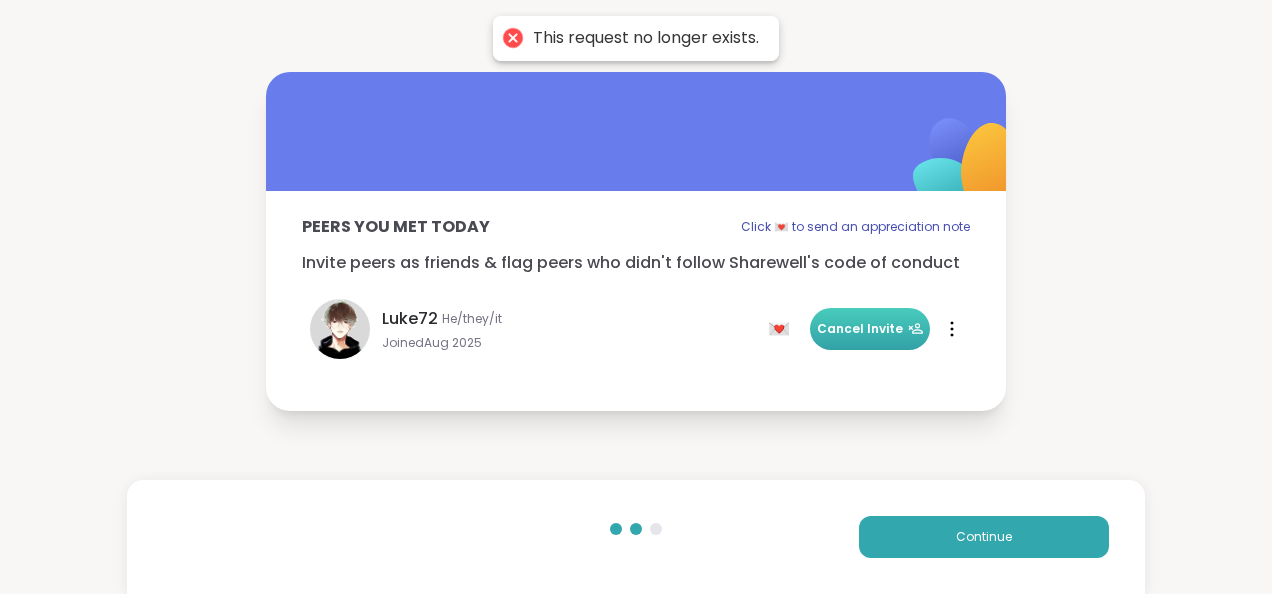 click on "This request no longer exists." at bounding box center [636, 38] 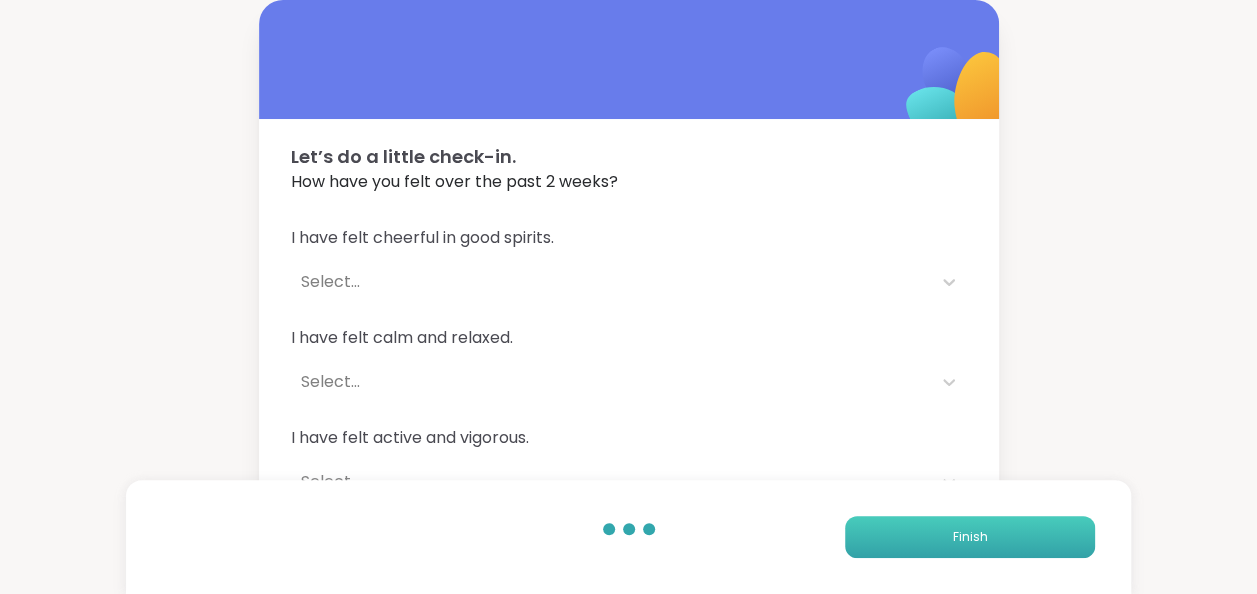 click on "Finish" at bounding box center [970, 537] 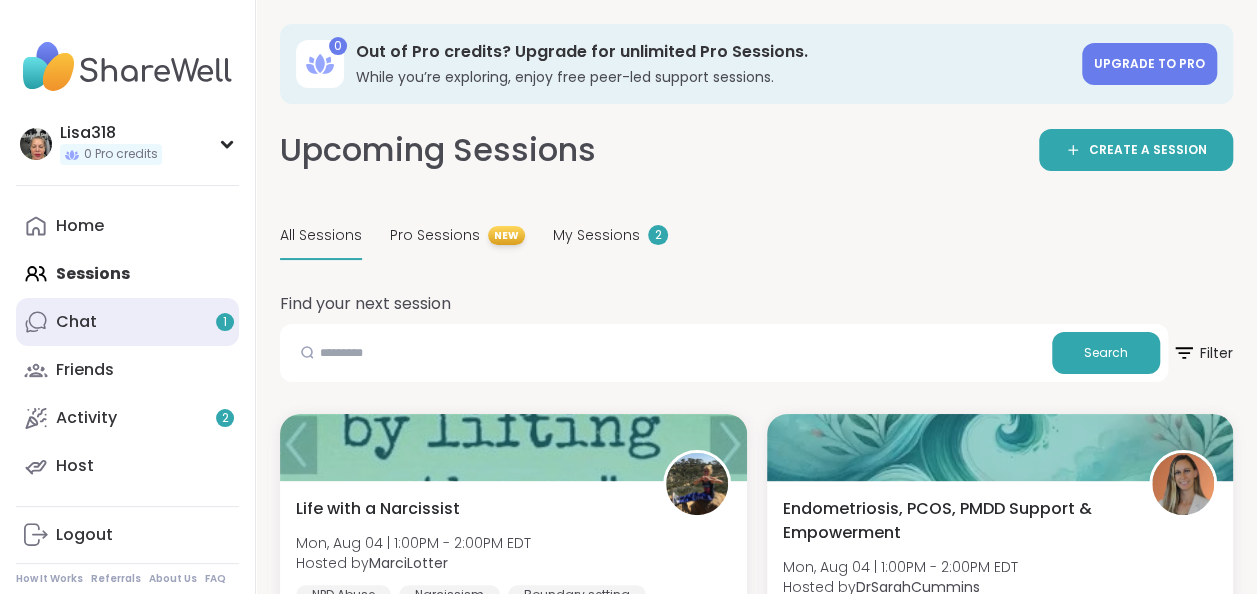 click on "1" at bounding box center [225, 322] 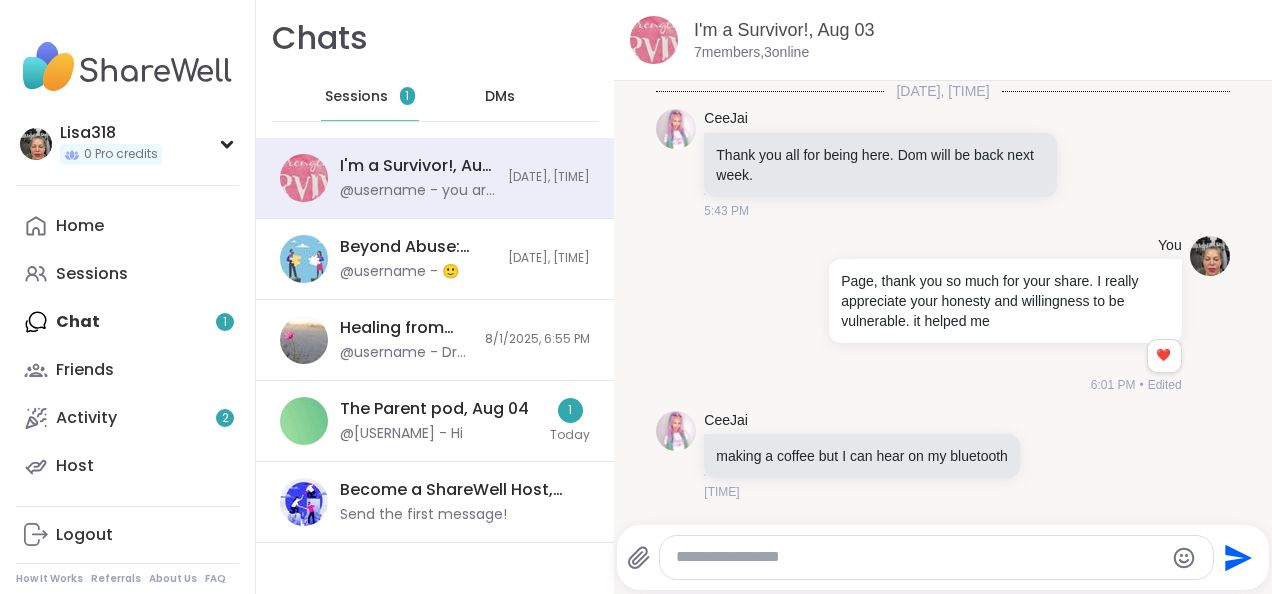 scroll, scrollTop: 600, scrollLeft: 0, axis: vertical 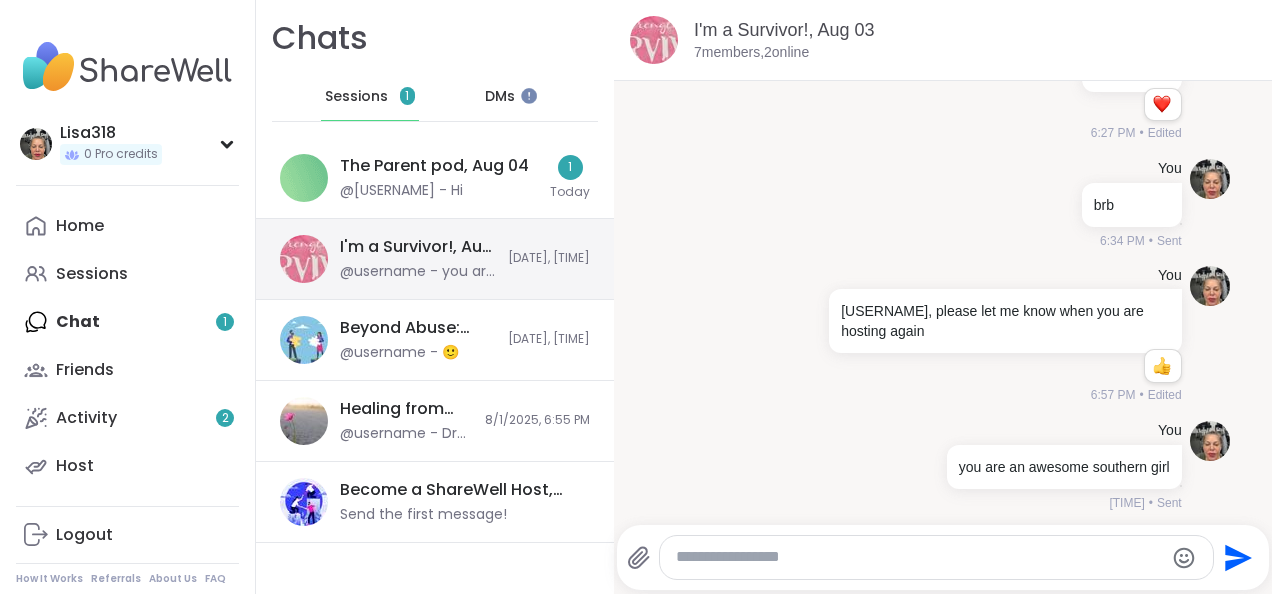 click on "I'm a Survivor!, [MONTH] [DAY] @[USERNAME] - you are an awesome southern girl [DATE], [TIME]" at bounding box center (435, 259) 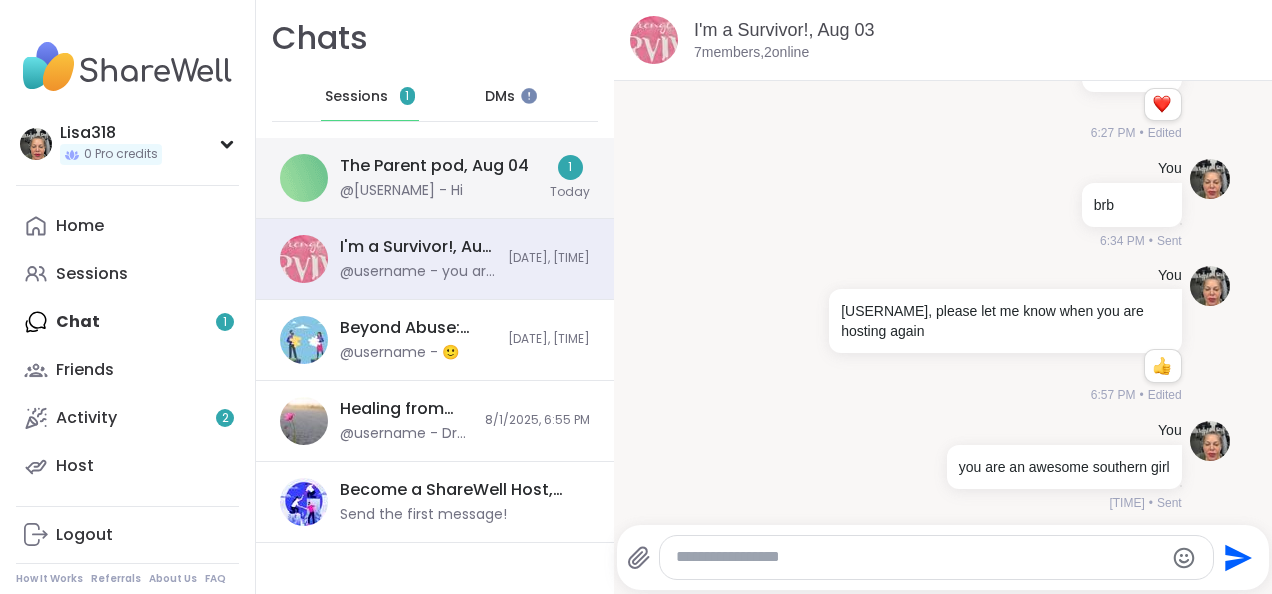 click on "The Parent pod, [MONTH] [DAY] @[USERNAME] - Hi" at bounding box center (439, 178) 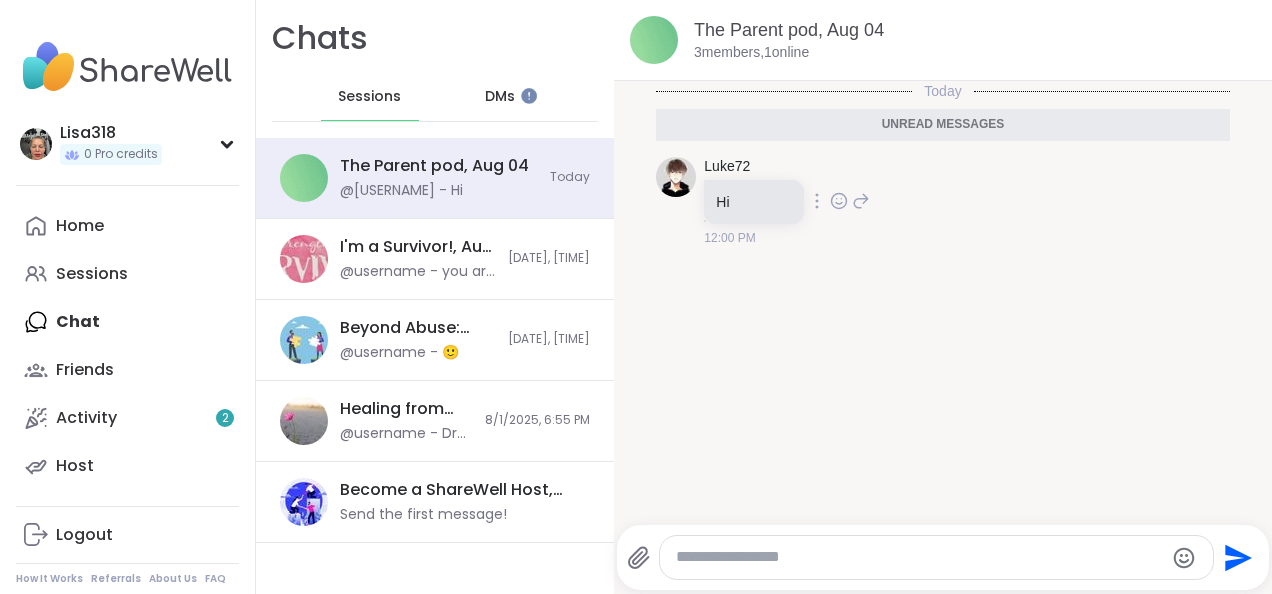 click at bounding box center (676, 177) 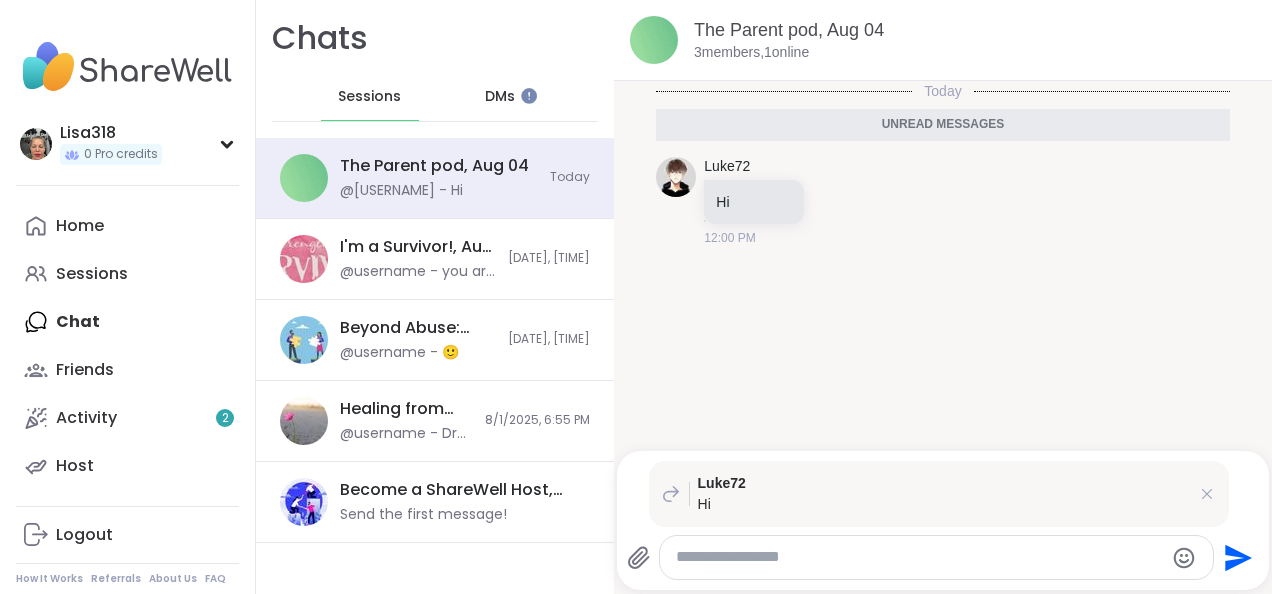 click on "Today Unread messages [USERNAME] Hi [TIME]" at bounding box center (943, 260) 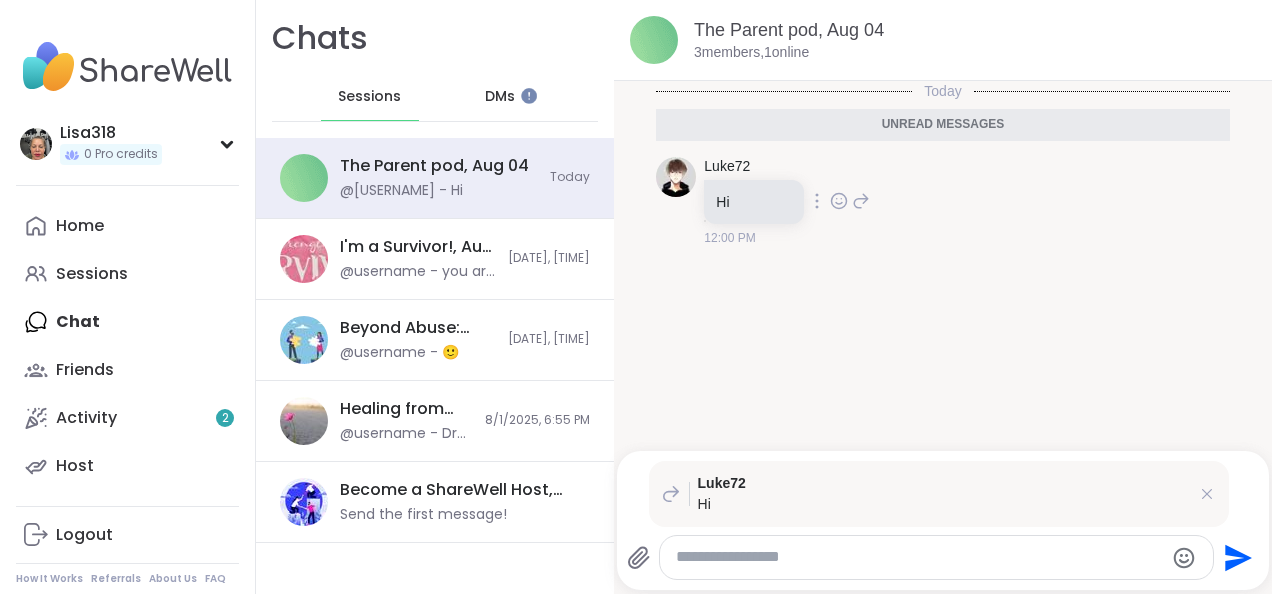 click 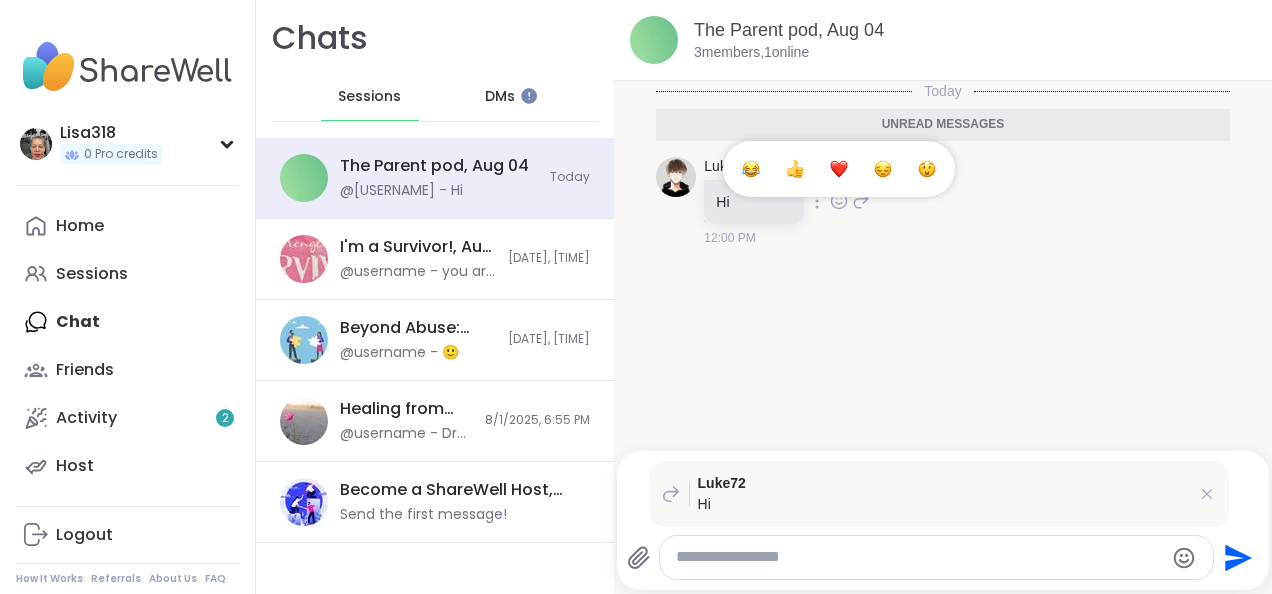 click at bounding box center [817, 201] 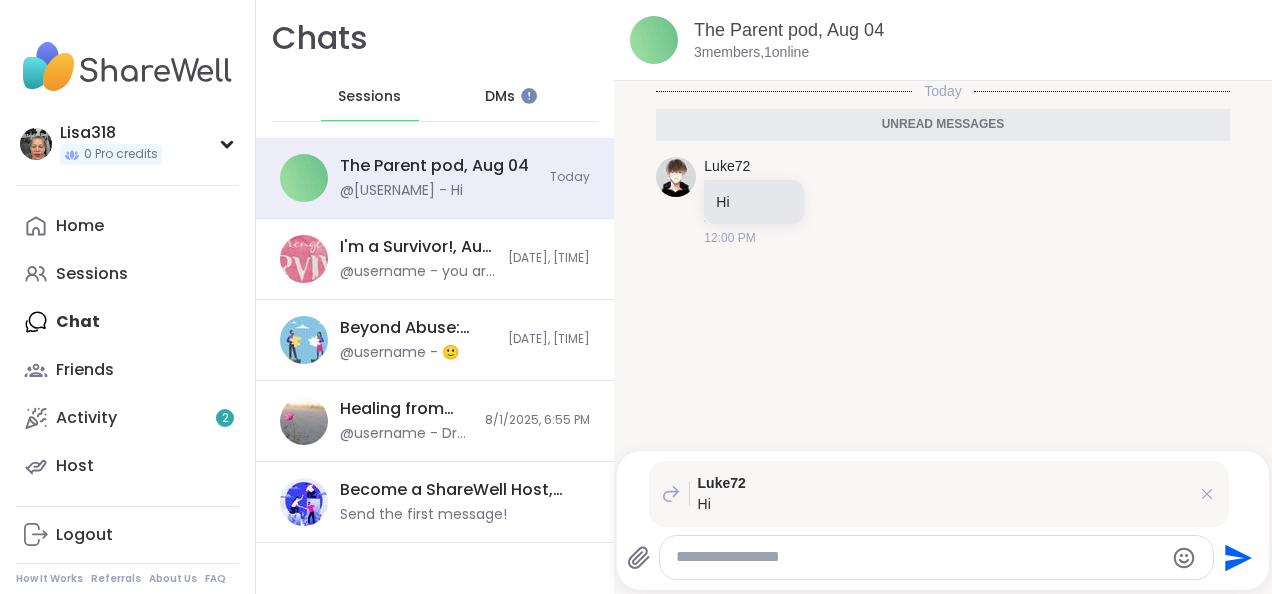 click on "Today Unread messages [USERNAME] Hi [TIME]" at bounding box center [943, 260] 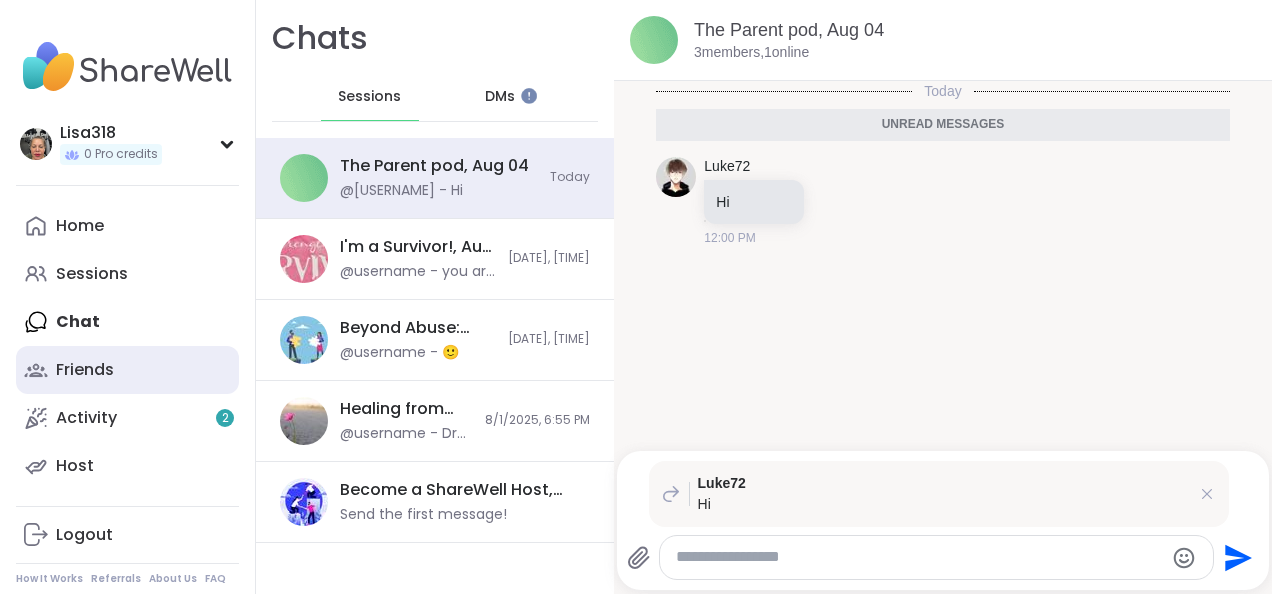 click on "Friends" at bounding box center (85, 370) 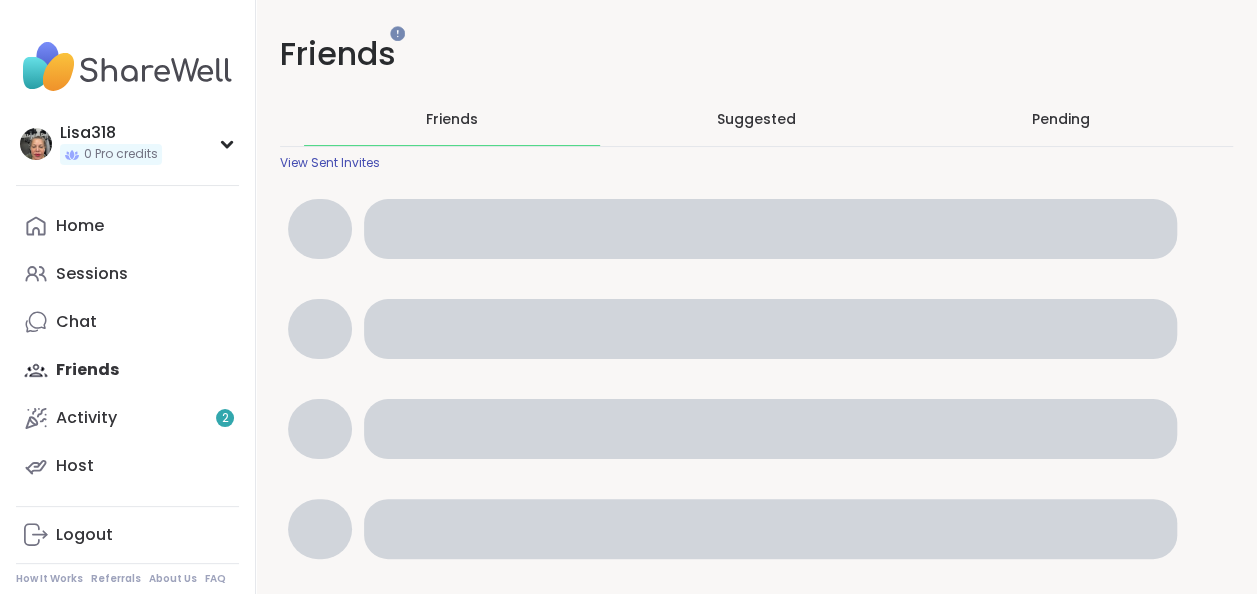 scroll, scrollTop: 0, scrollLeft: 0, axis: both 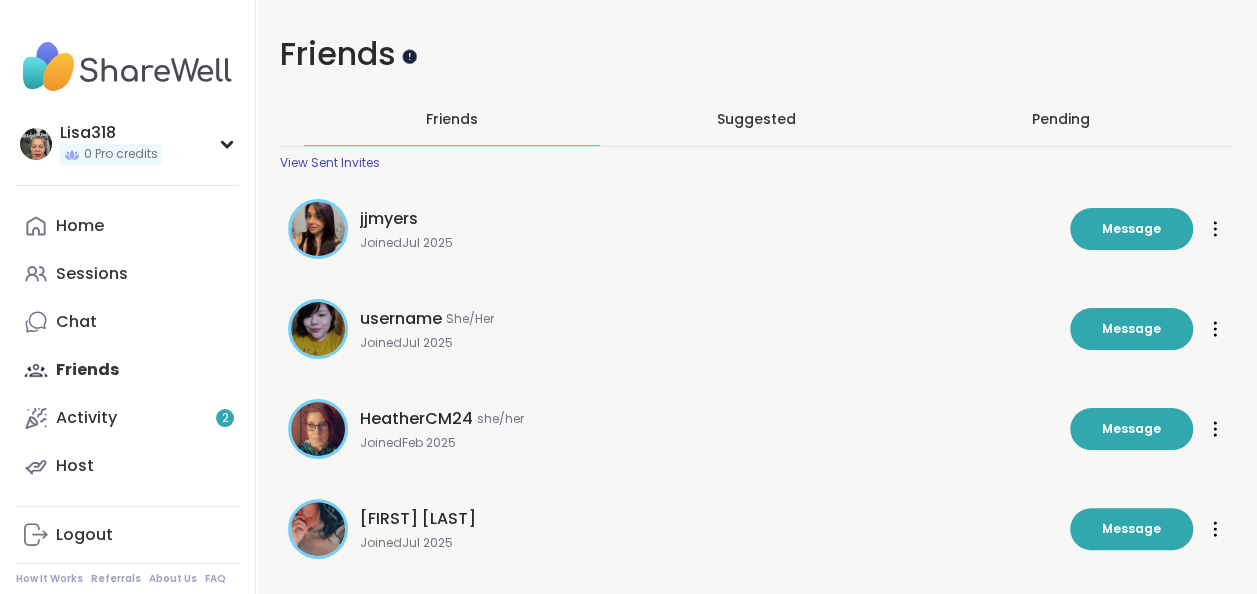 click at bounding box center (409, 55) 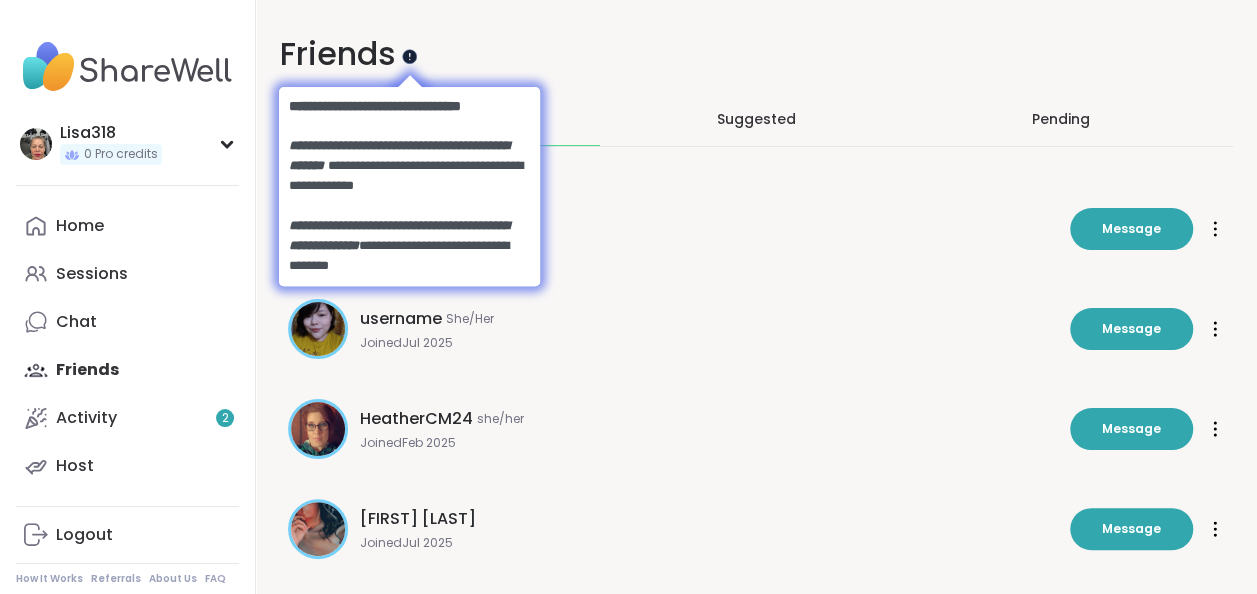 click at bounding box center (409, 55) 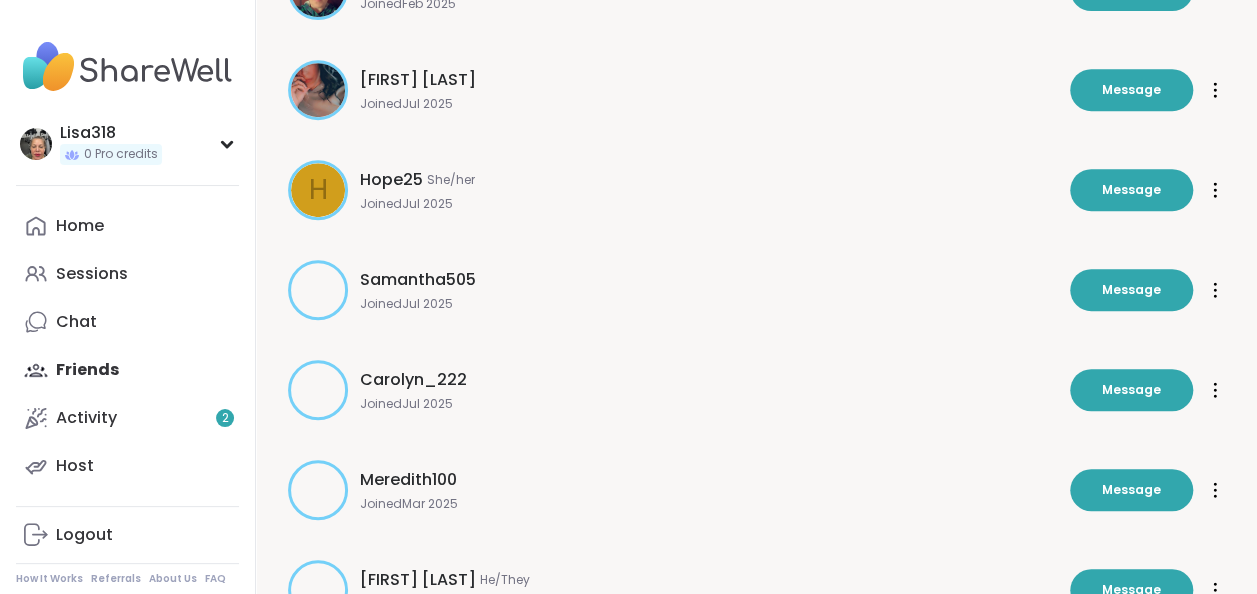 scroll, scrollTop: 690, scrollLeft: 0, axis: vertical 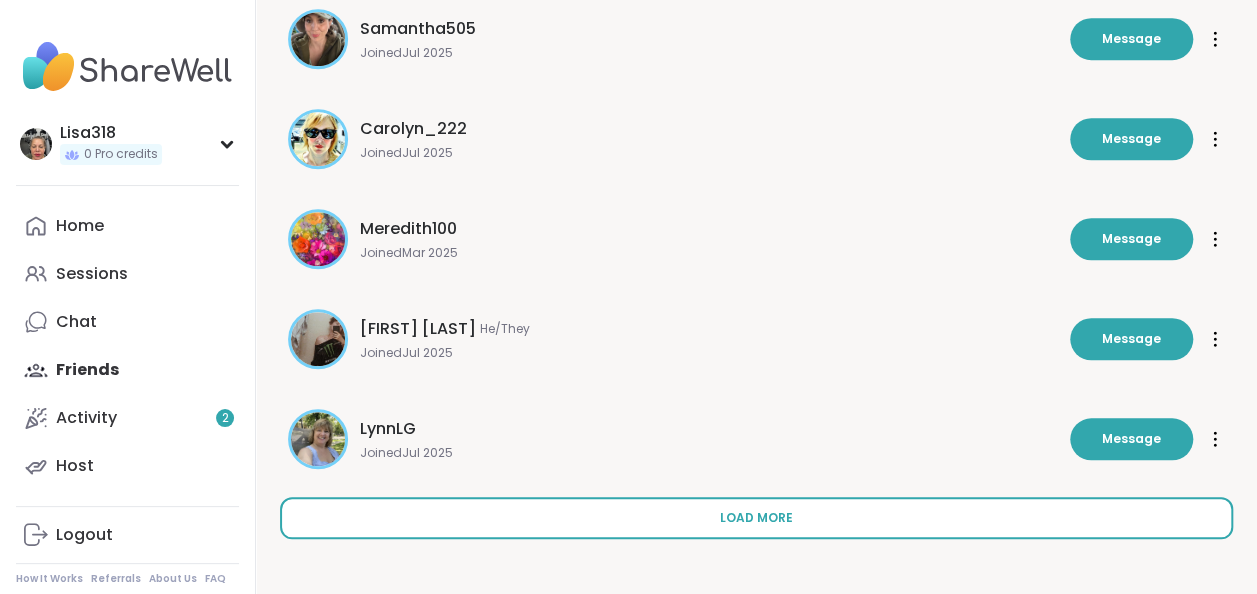 click on "Load more" at bounding box center (756, 518) 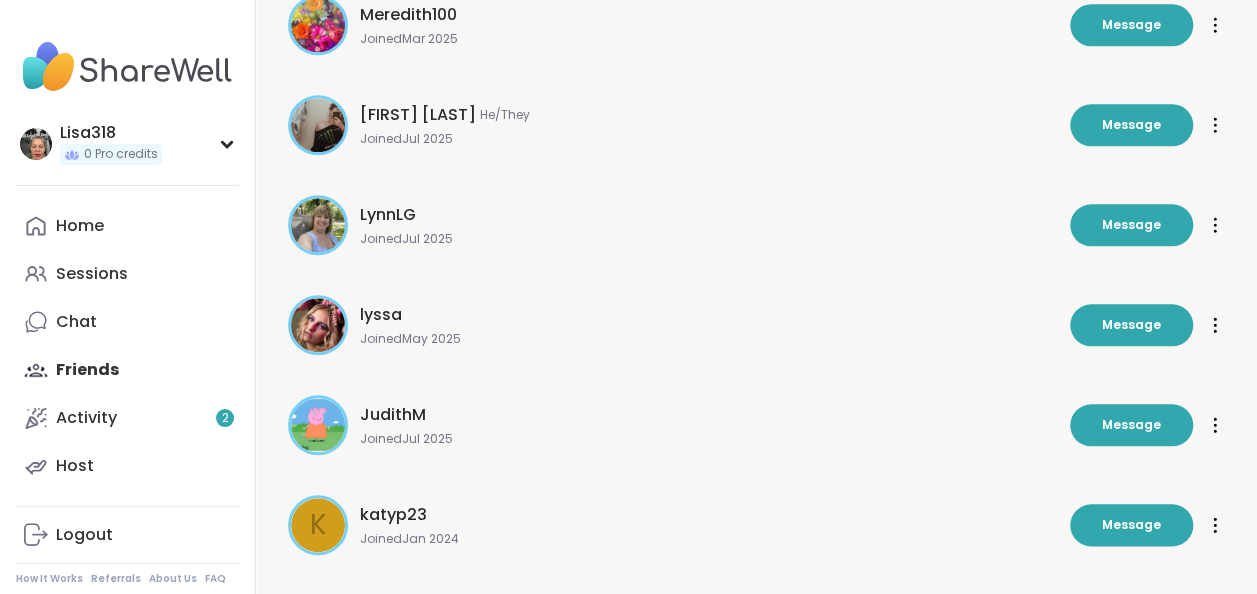 scroll, scrollTop: 1032, scrollLeft: 0, axis: vertical 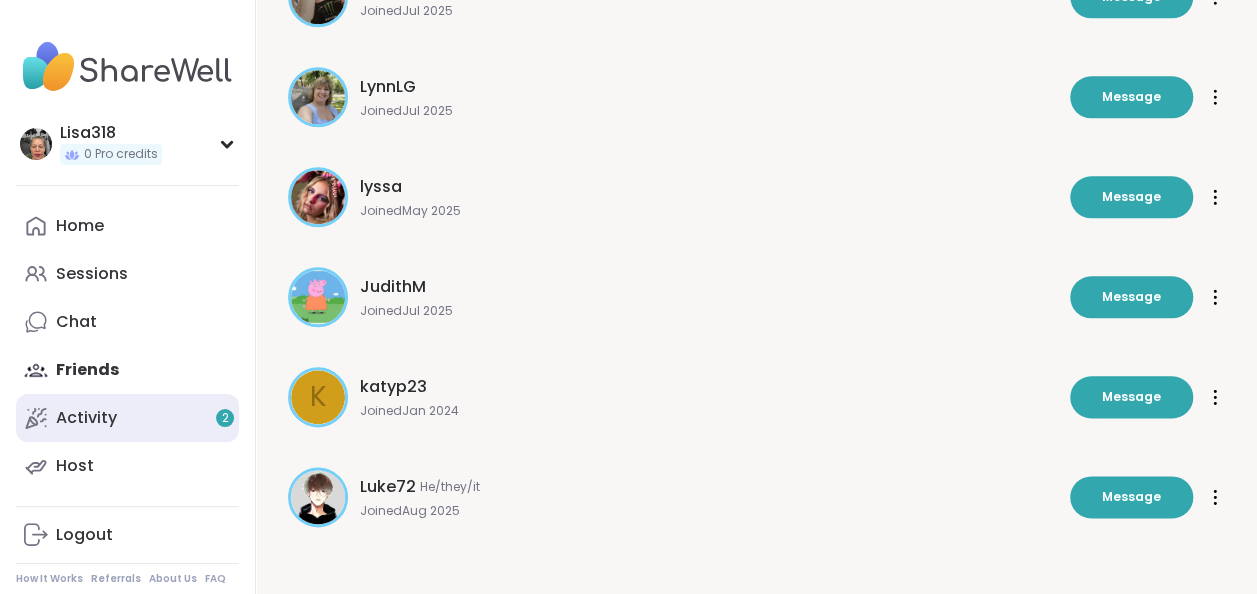 click on "Activity 2" at bounding box center [127, 418] 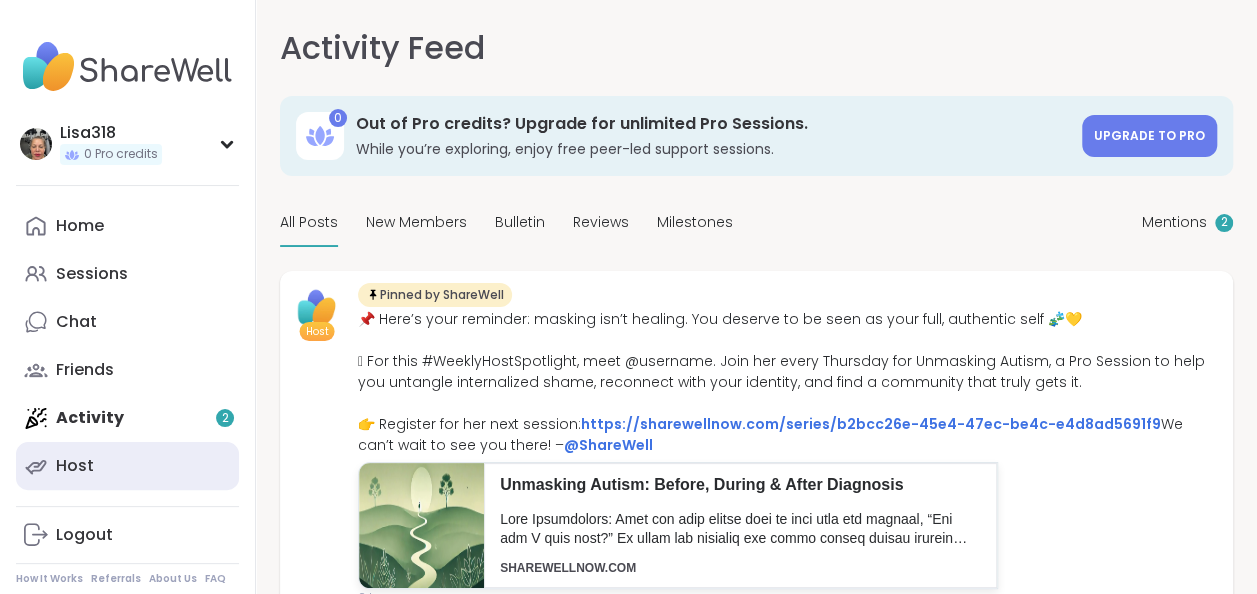 click on "Host" at bounding box center [75, 466] 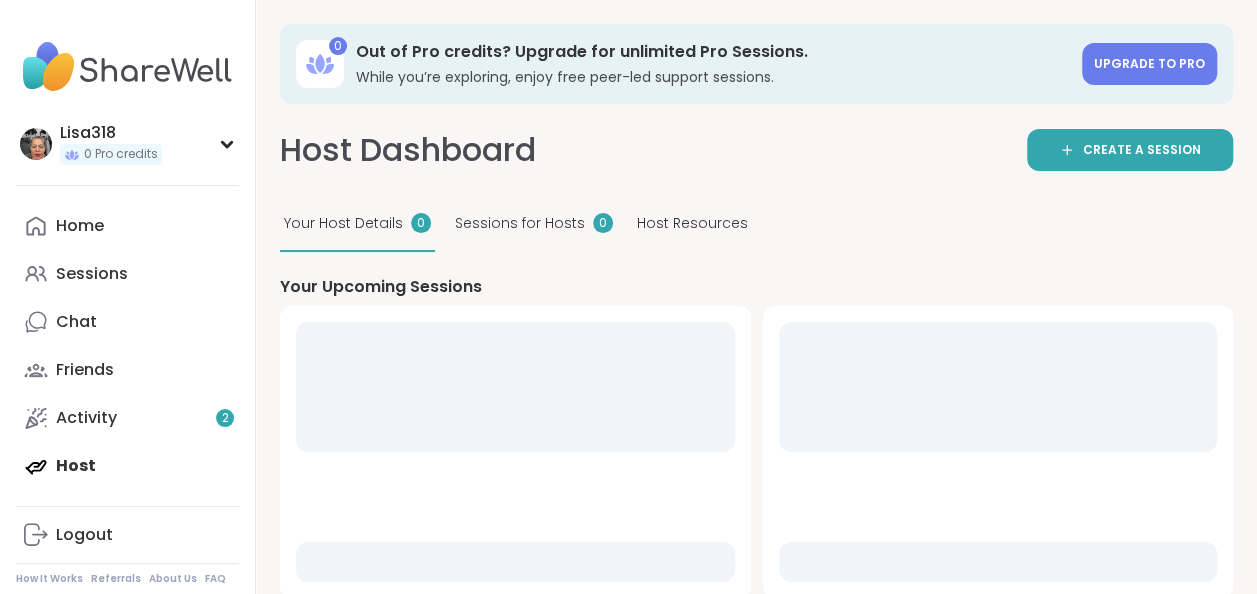 scroll, scrollTop: 0, scrollLeft: 0, axis: both 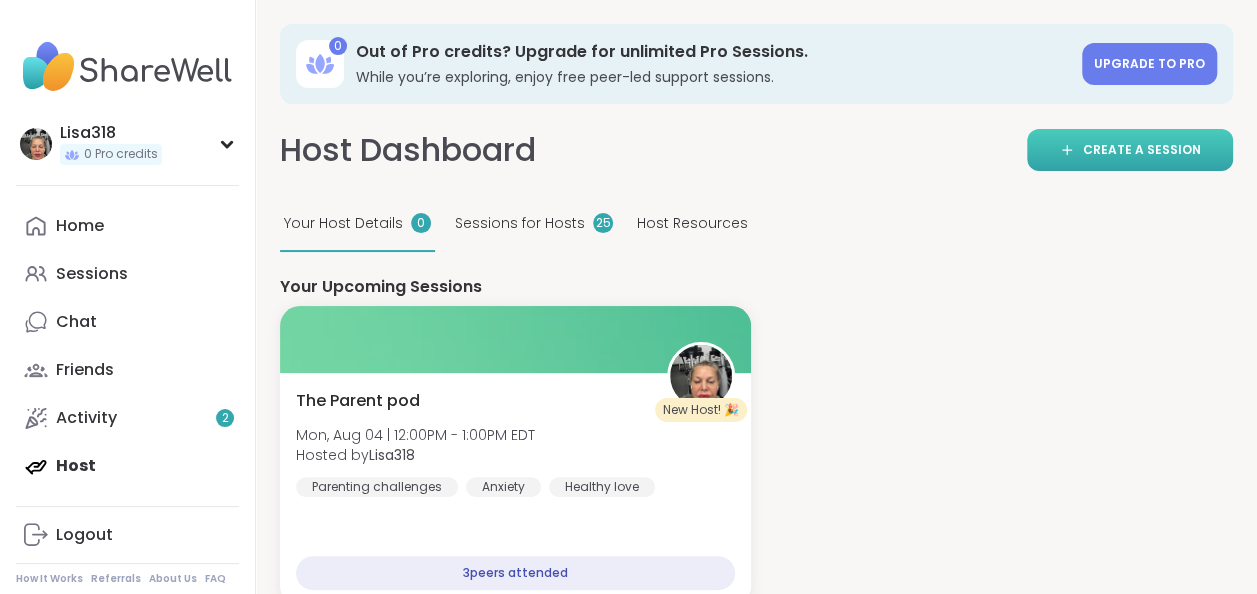 click on "Create a session" at bounding box center [1142, 150] 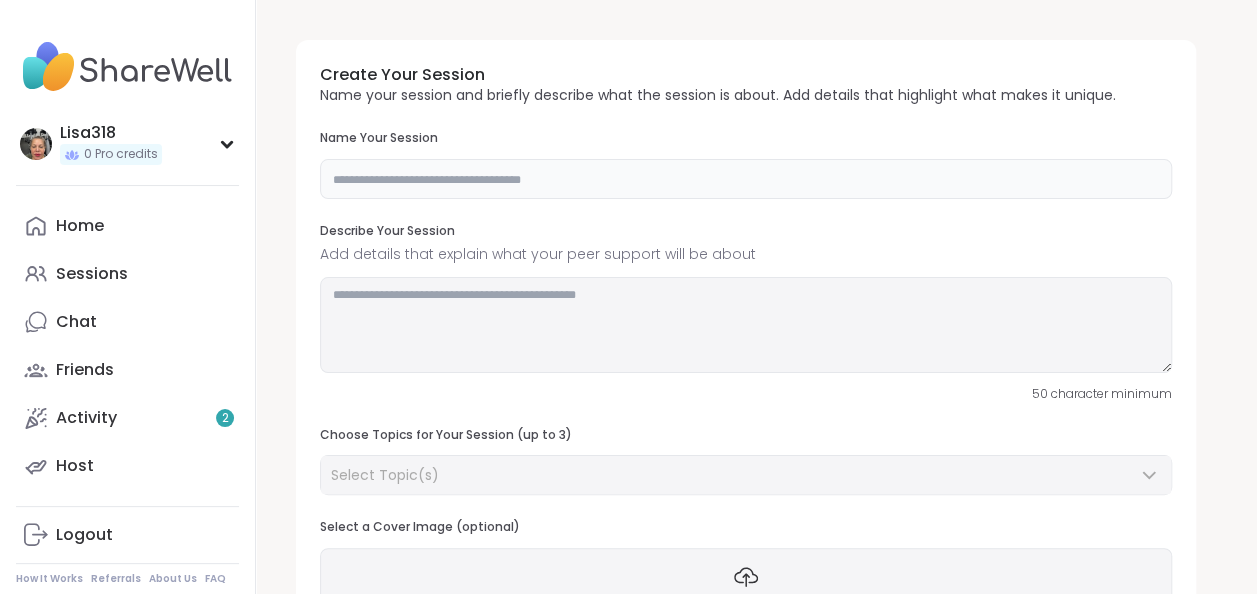 click at bounding box center [746, 179] 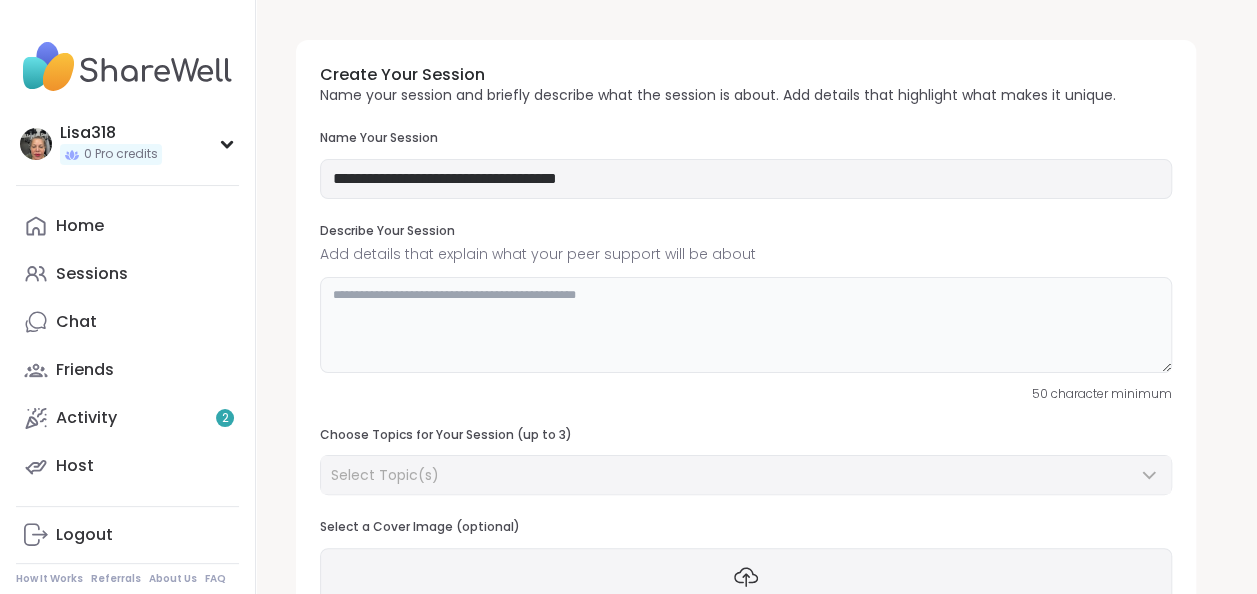click at bounding box center (746, 325) 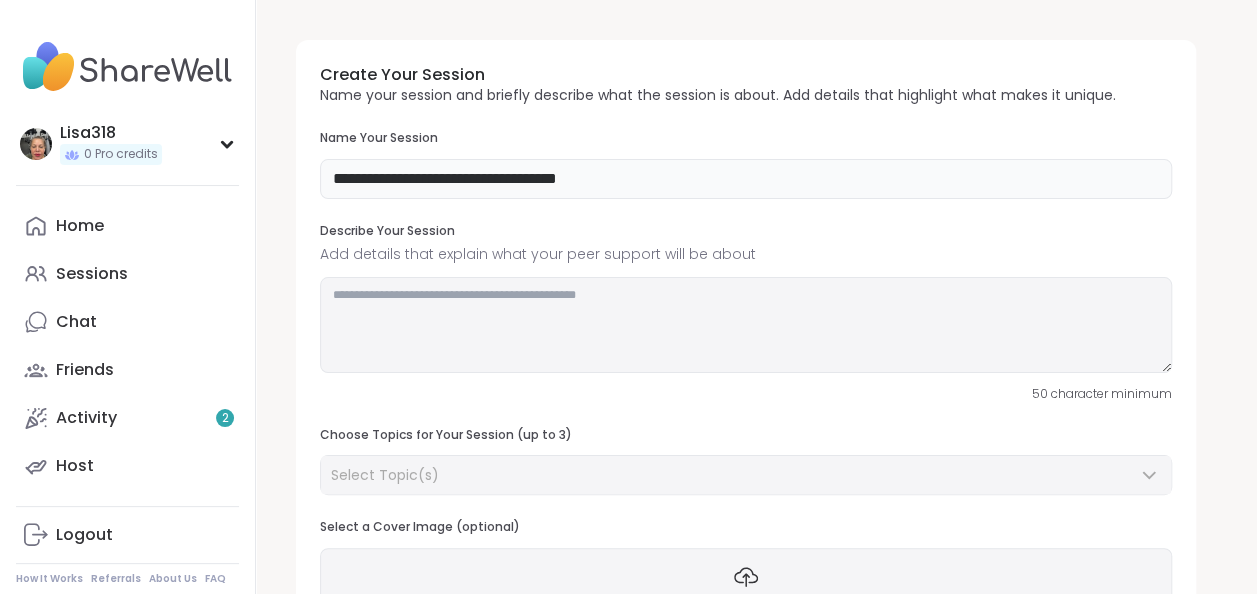 click on "**********" at bounding box center [746, 179] 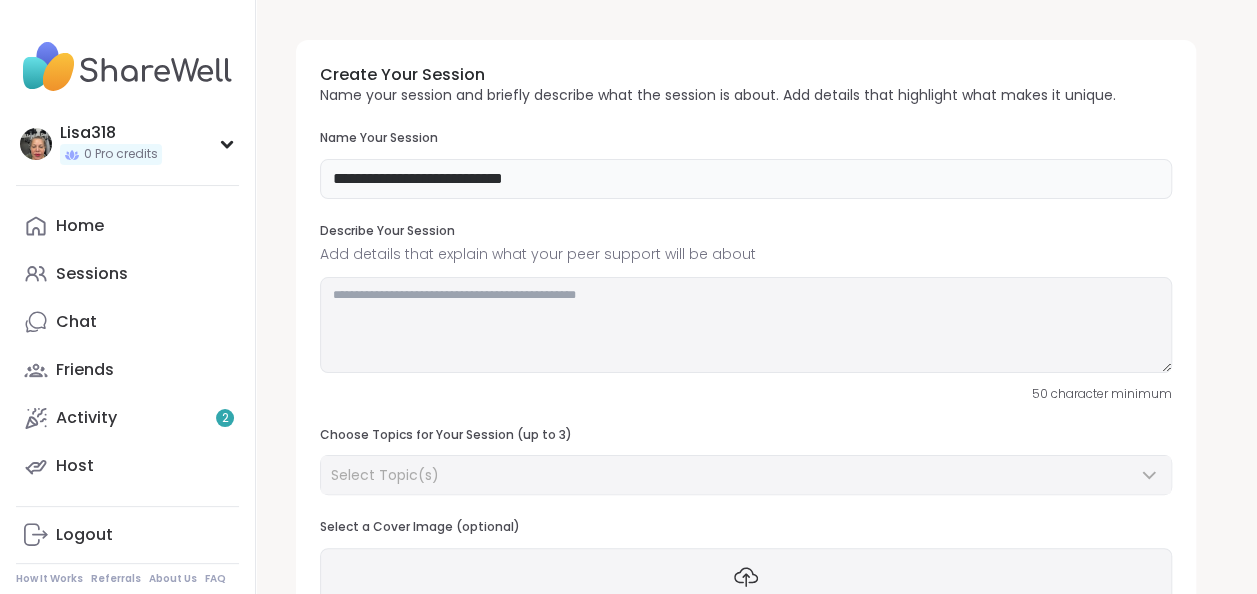 type on "**********" 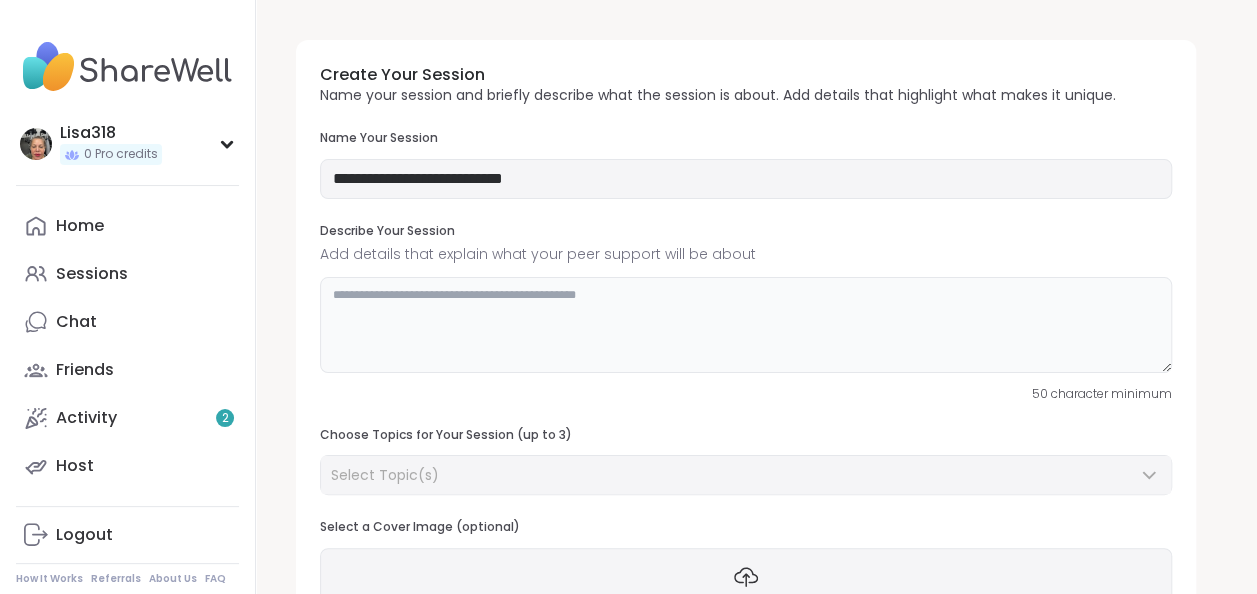 click at bounding box center (746, 325) 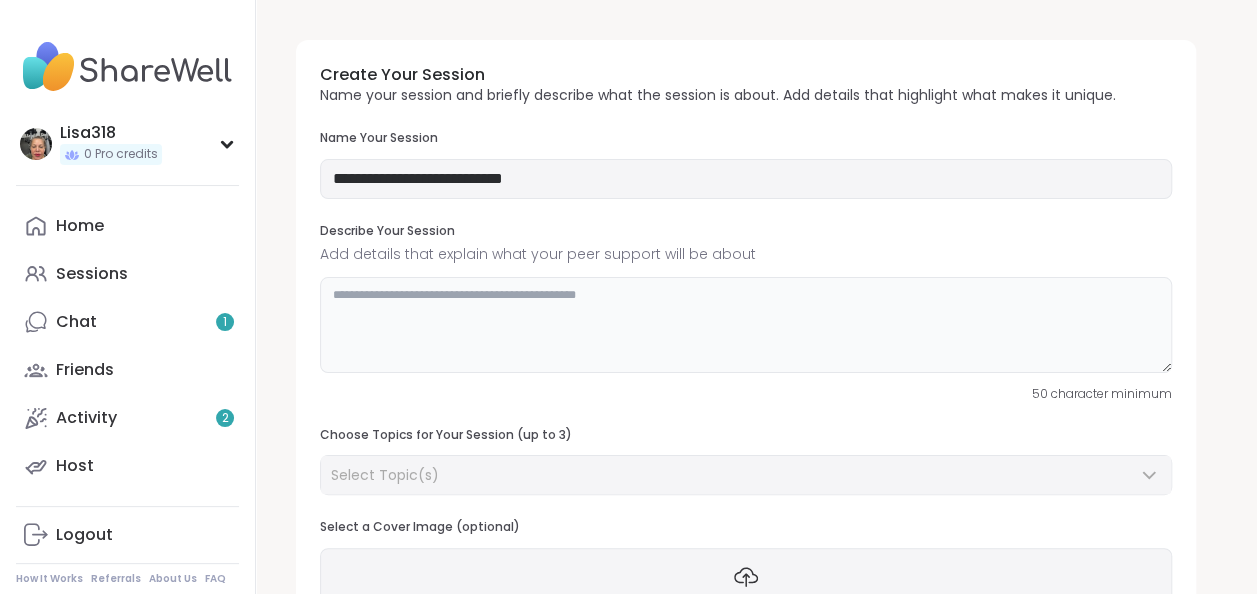 click at bounding box center (746, 325) 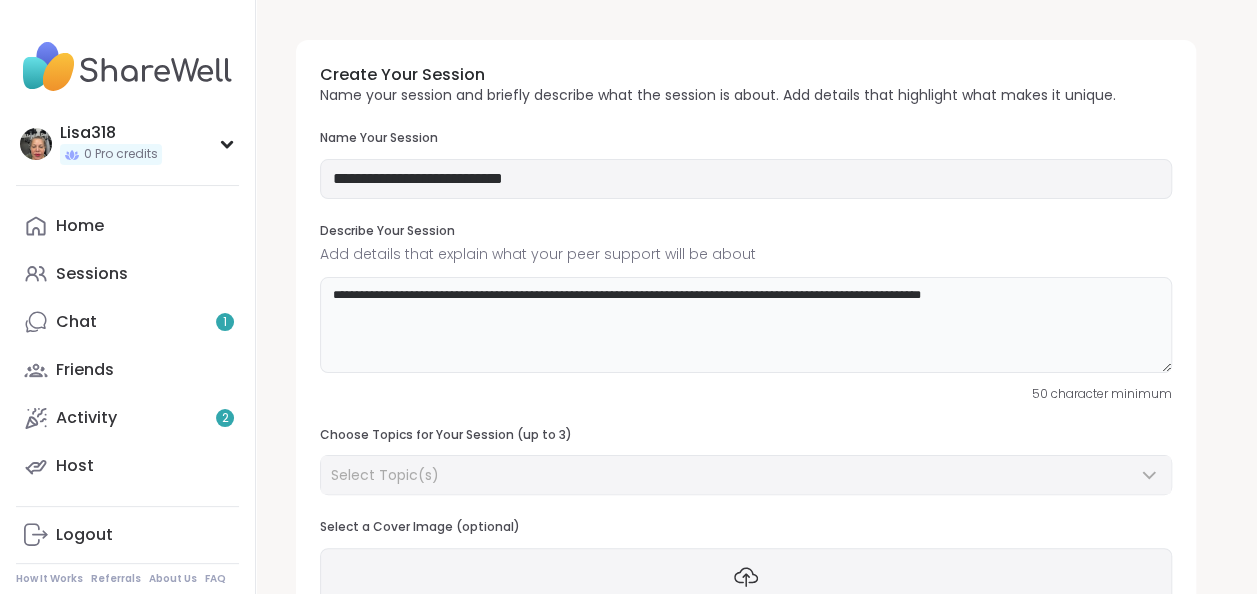 type on "**********" 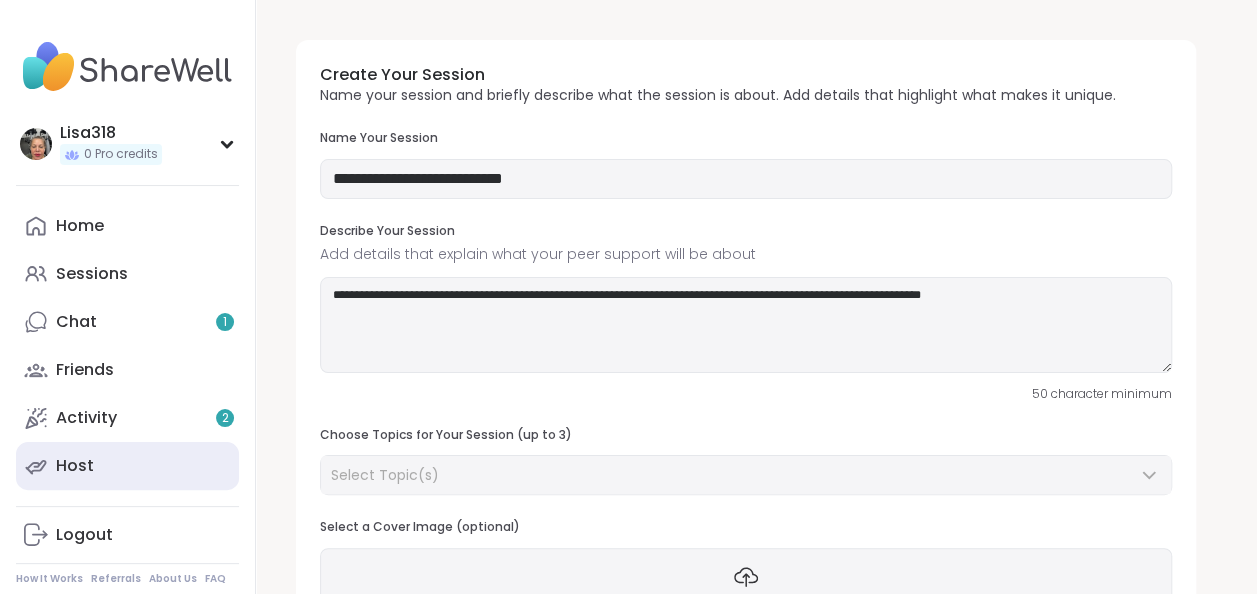 click on "Host" at bounding box center (127, 466) 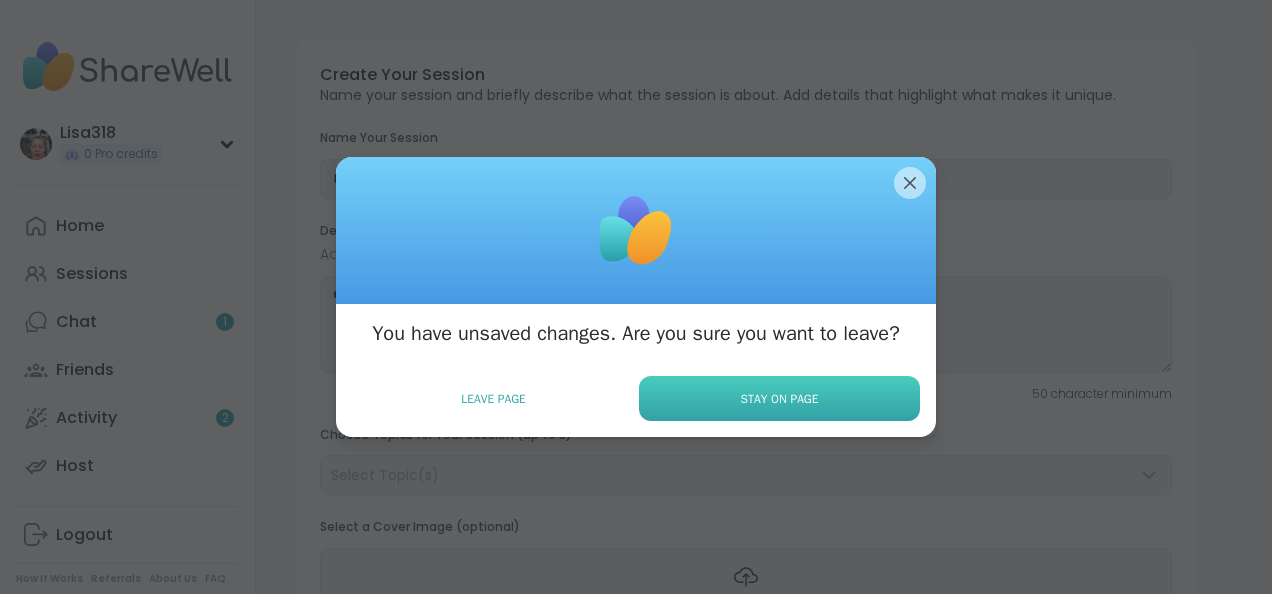 click on "Stay on Page" at bounding box center [780, 399] 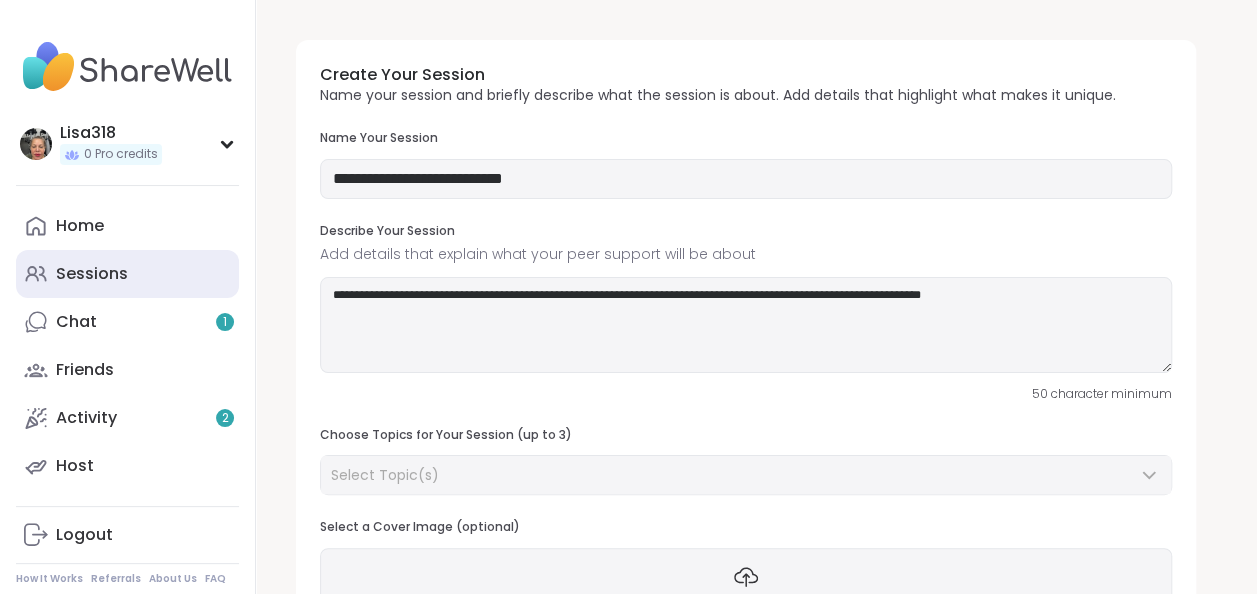 click on "Sessions" at bounding box center (92, 274) 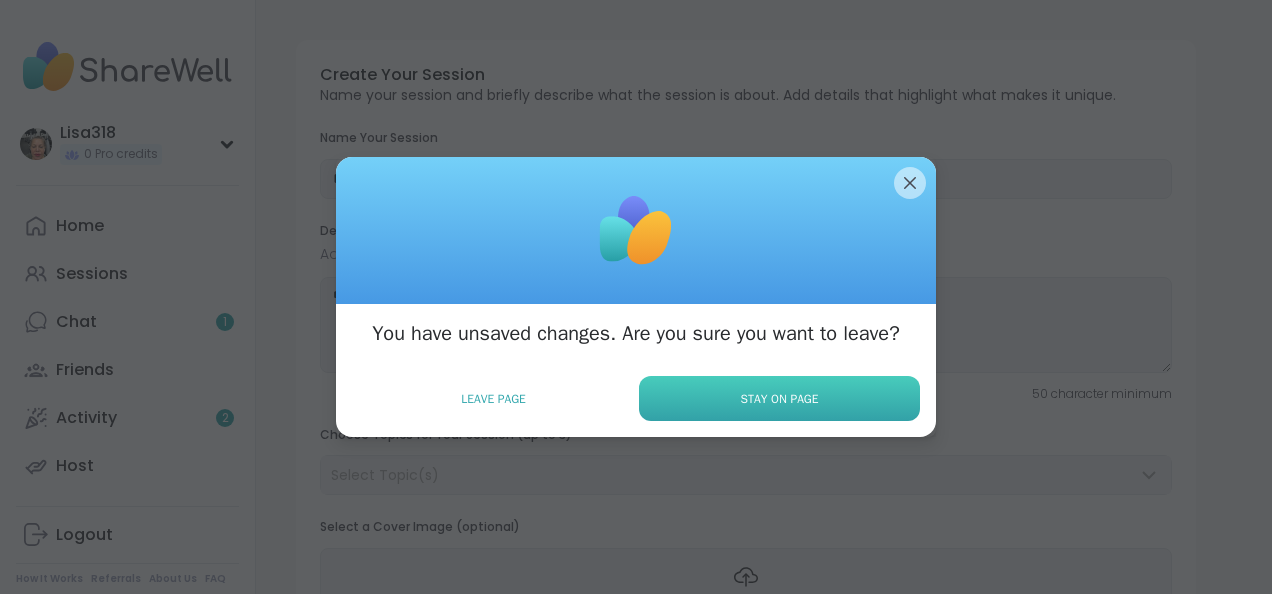 click on "Stay on Page" at bounding box center (779, 398) 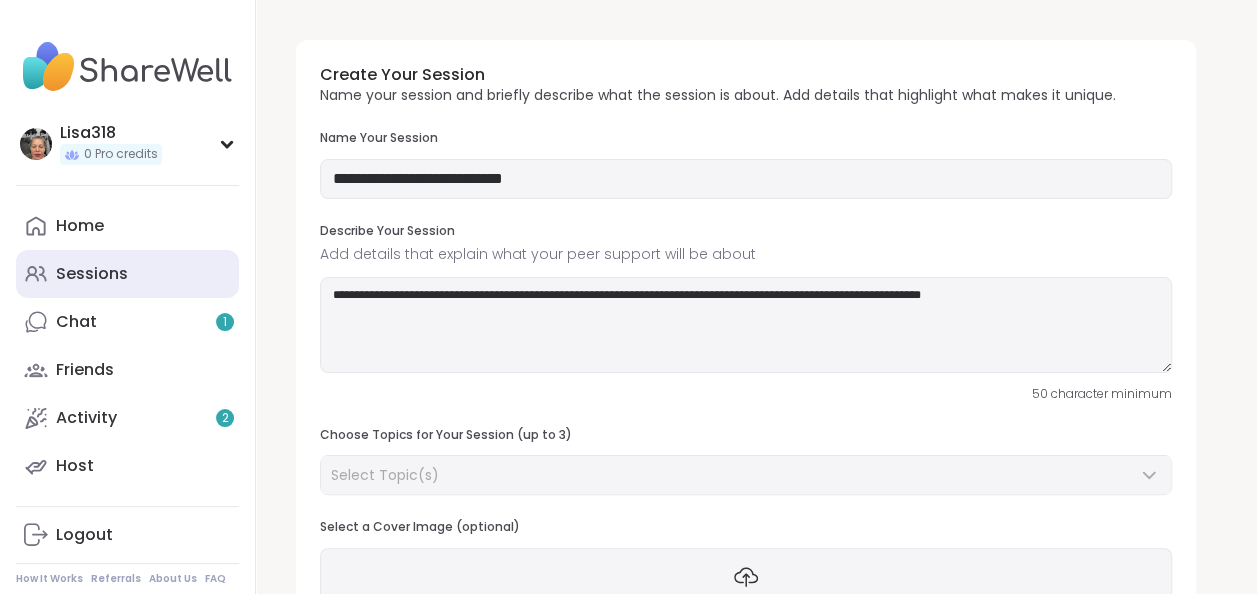 click on "Sessions" at bounding box center [92, 274] 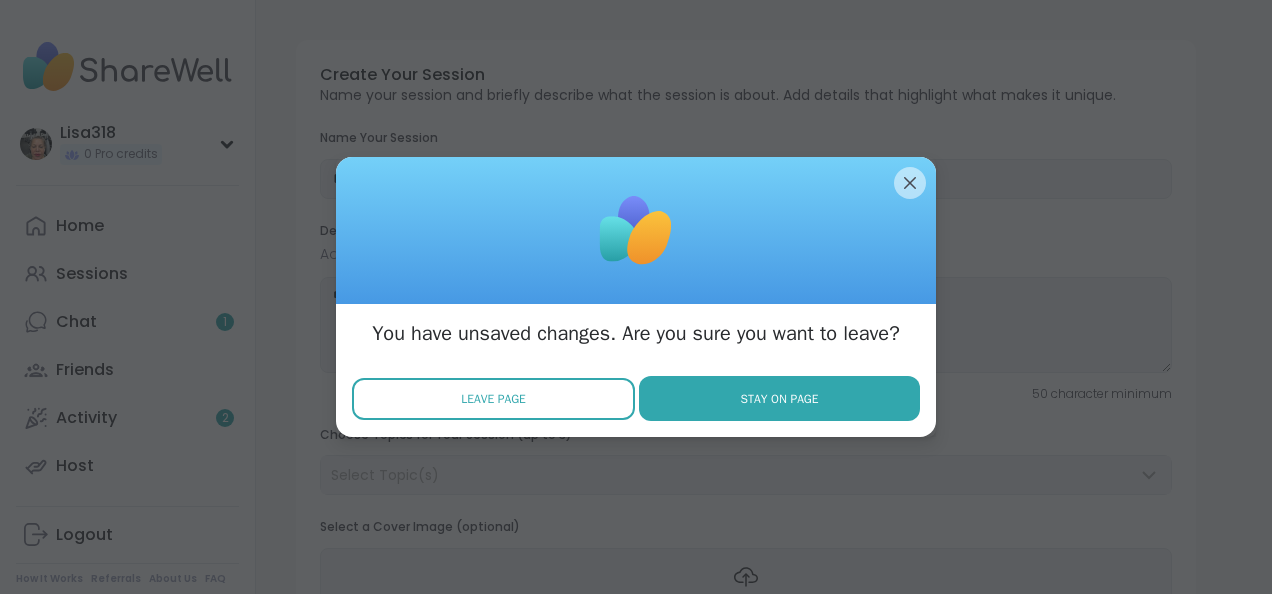 click on "Leave Page" at bounding box center [493, 399] 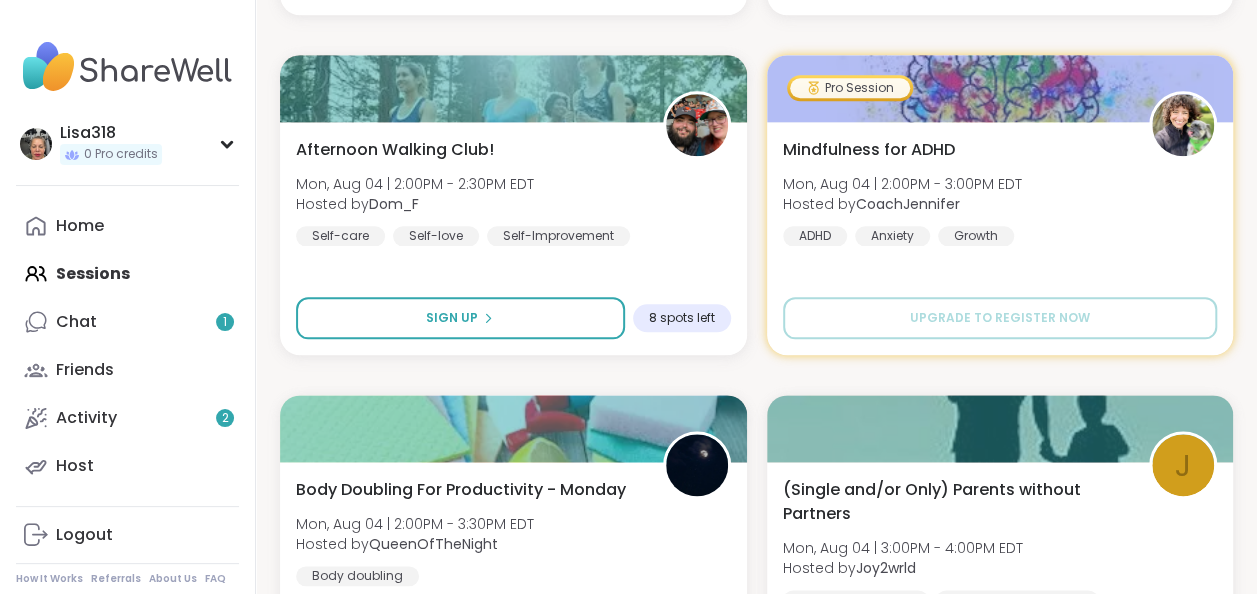 scroll, scrollTop: 1040, scrollLeft: 0, axis: vertical 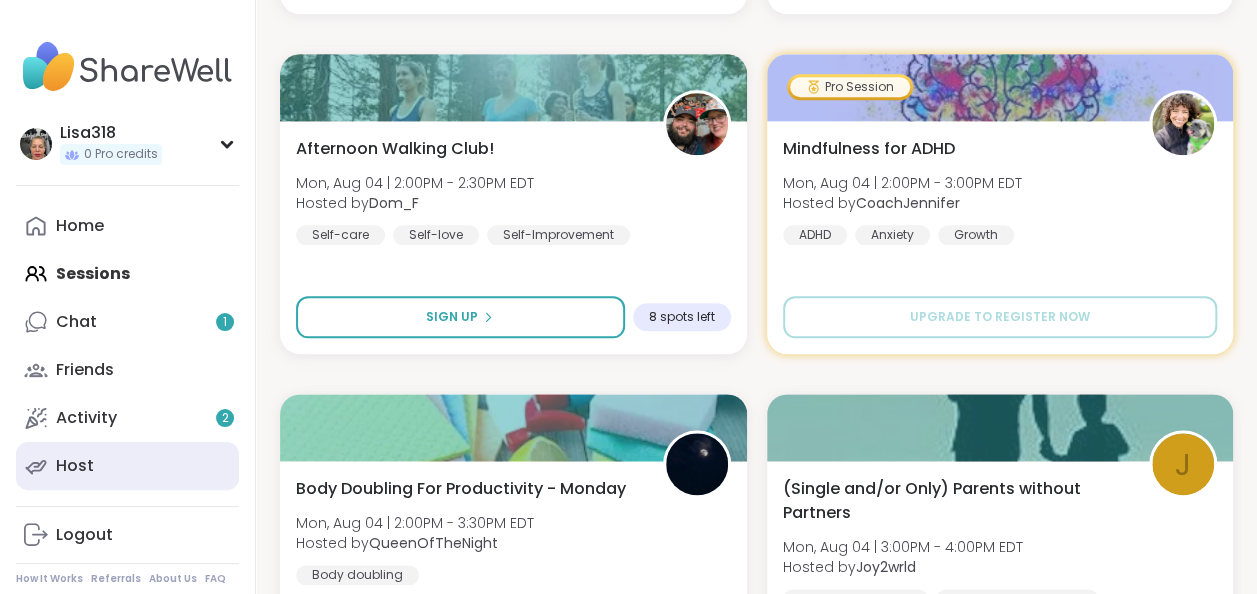 click on "Host" at bounding box center (75, 466) 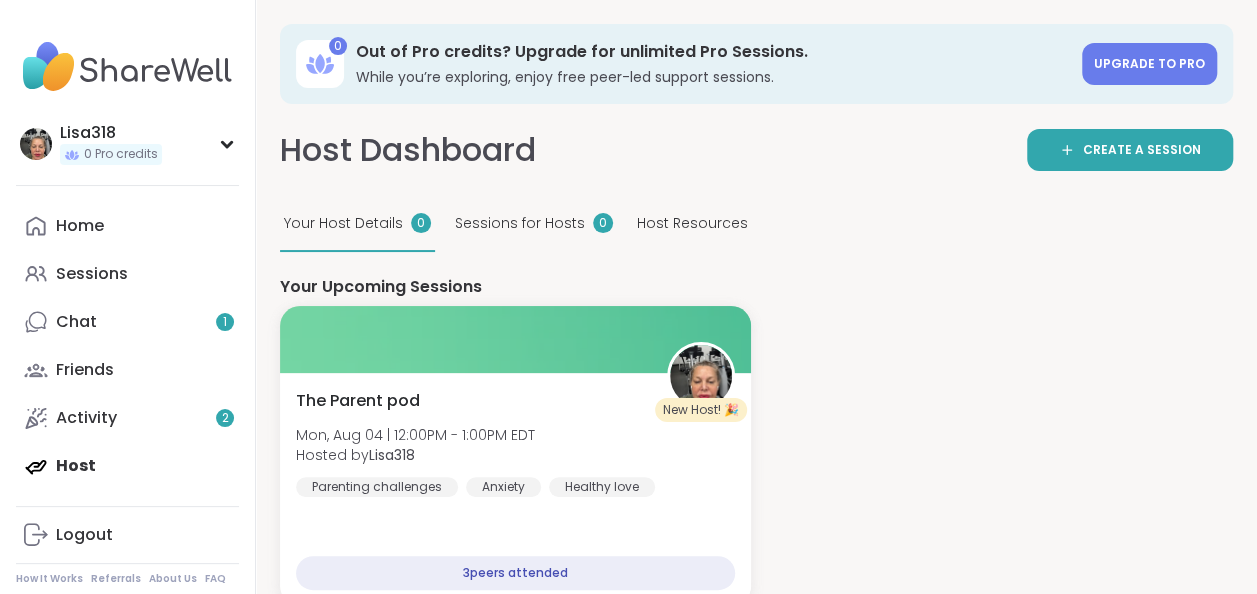 scroll, scrollTop: 0, scrollLeft: 0, axis: both 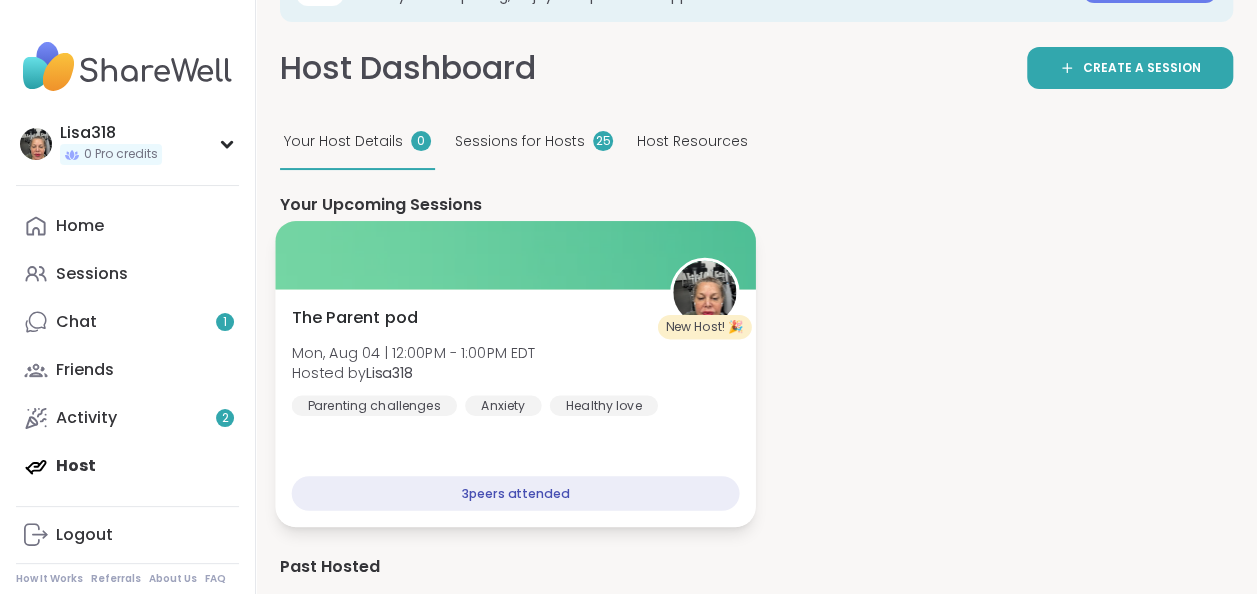 click at bounding box center [515, 255] 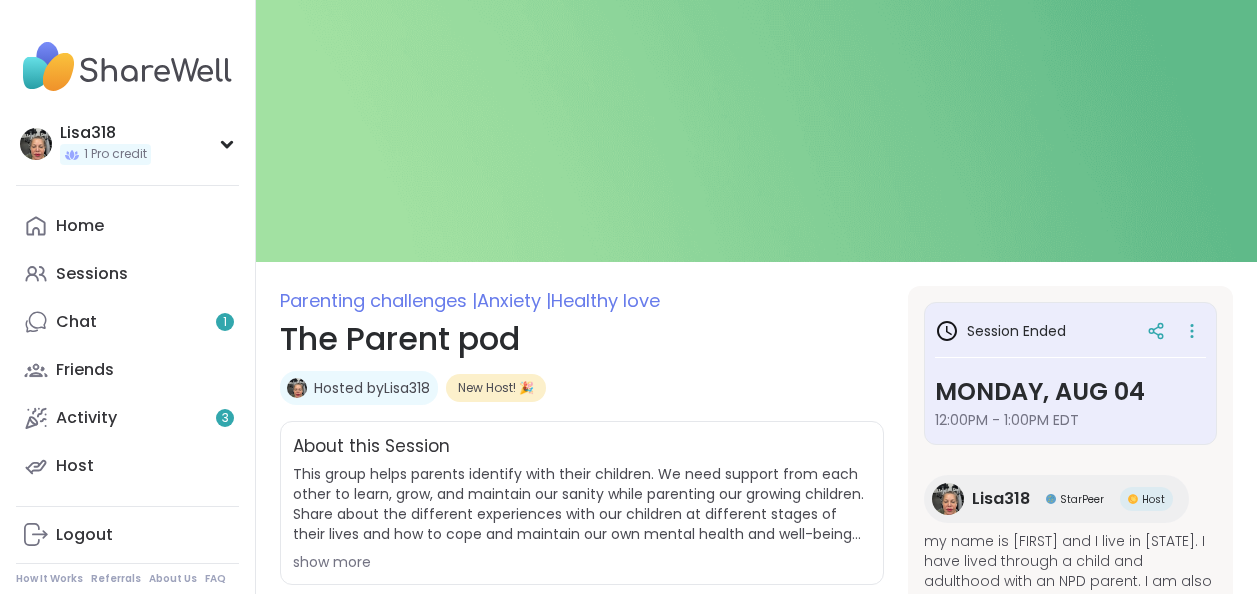 scroll, scrollTop: 0, scrollLeft: 0, axis: both 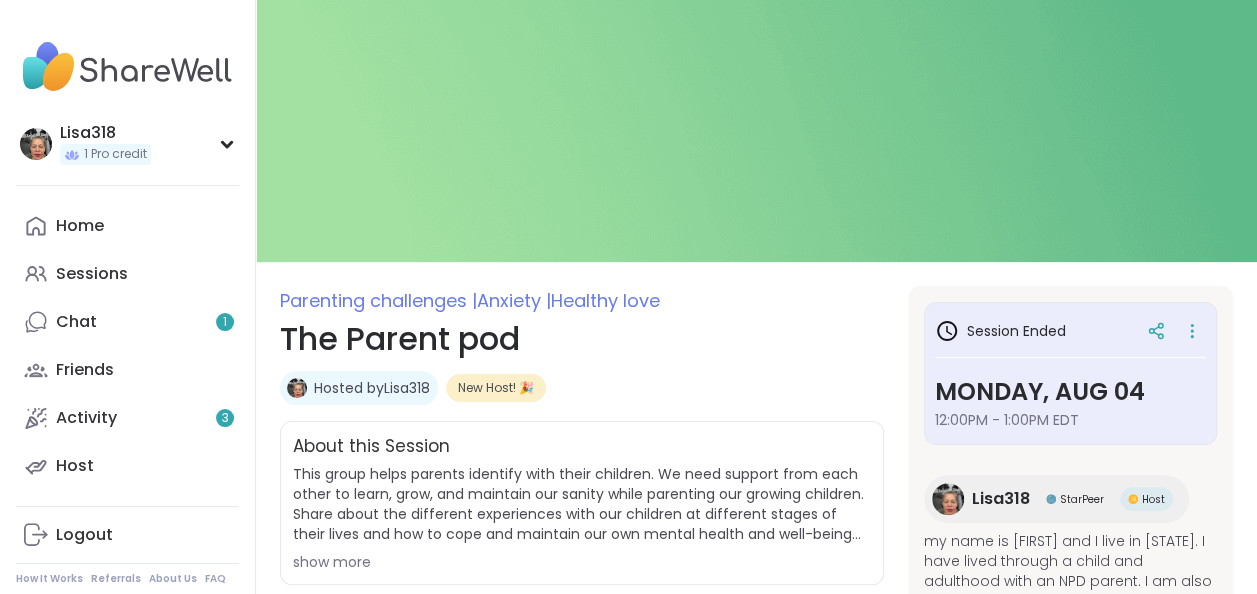 click on "About this Session This group helps parents identify with their children. We need support from each other to learn, grow, and maintain our sanity while parenting our growing children. Share about the different experiences with our children at different stages of their lives and how to cope and maintain our own mental health and well-being while dealing with their emotions, needs, wants, and even consequences. This group is open to anyone who needs a community to express feelings and desires with other parents at different stages of parenthood show more" at bounding box center (582, 503) 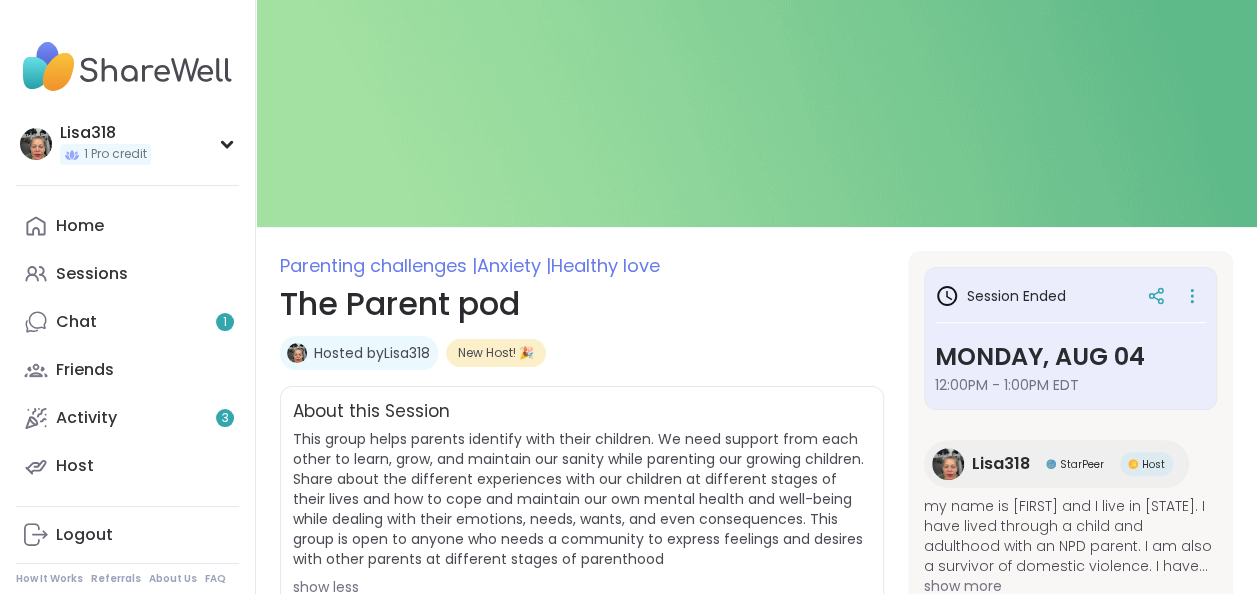 scroll, scrollTop: 36, scrollLeft: 0, axis: vertical 